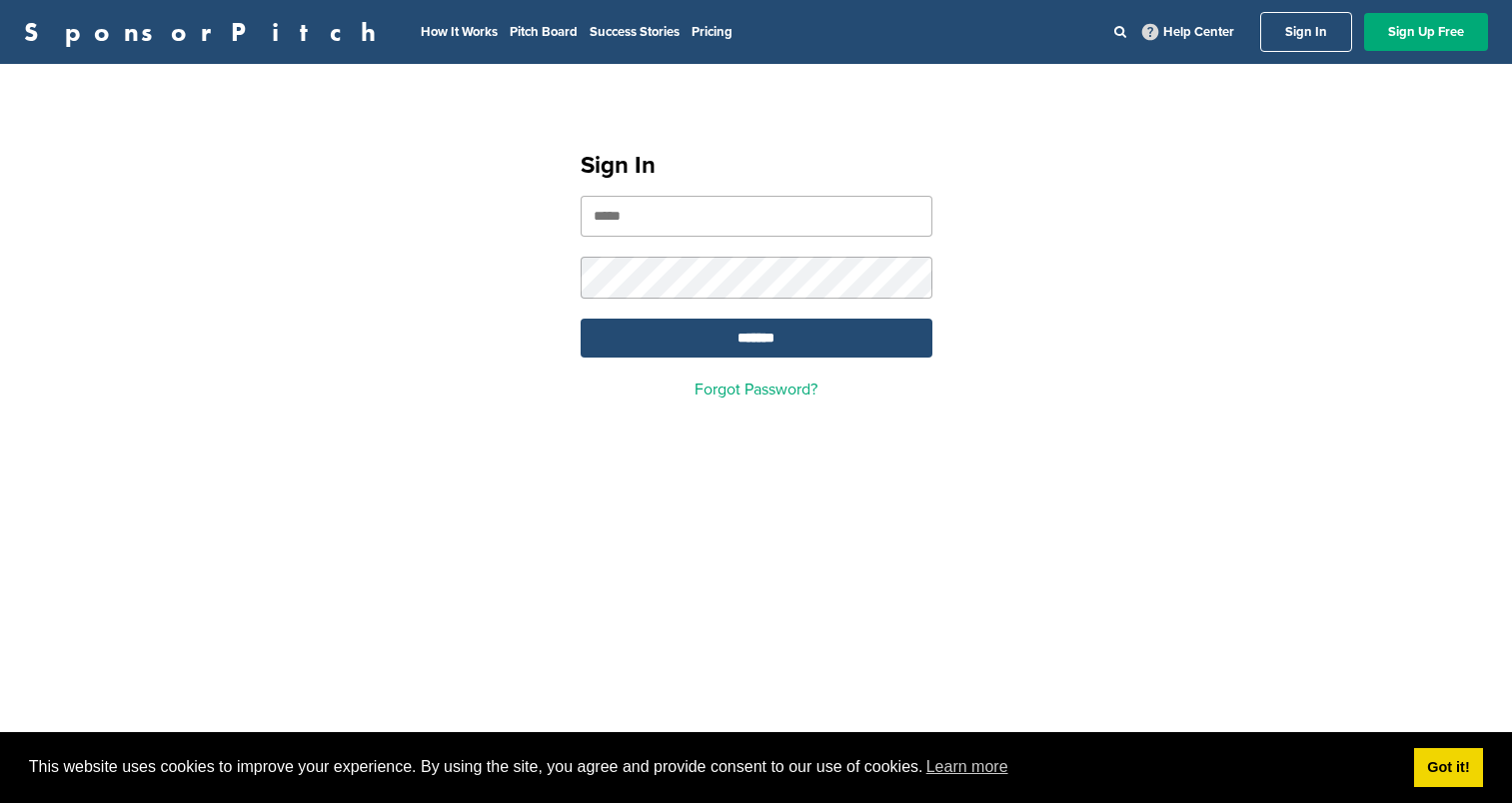 scroll, scrollTop: 0, scrollLeft: 0, axis: both 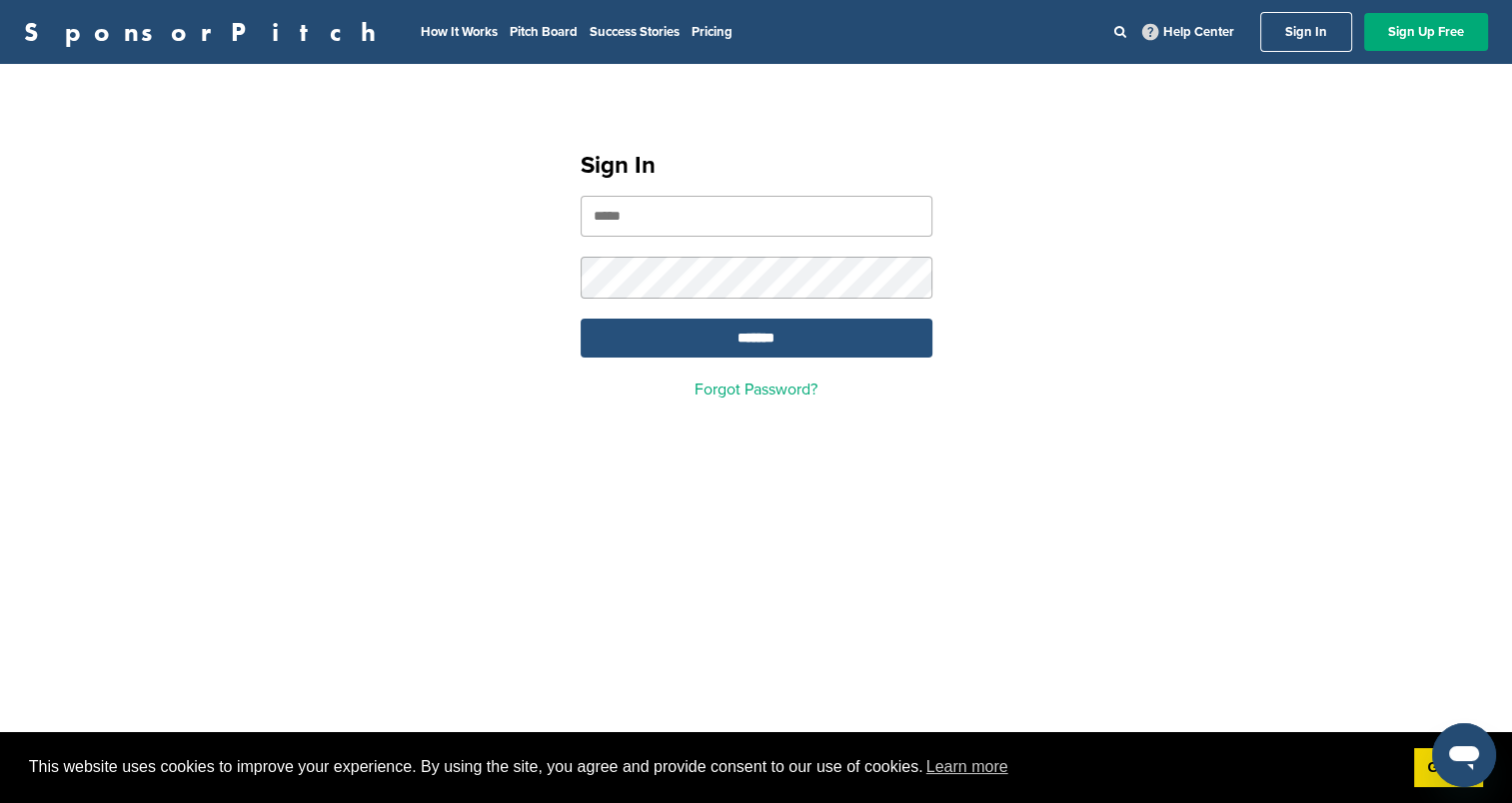 type on "**********" 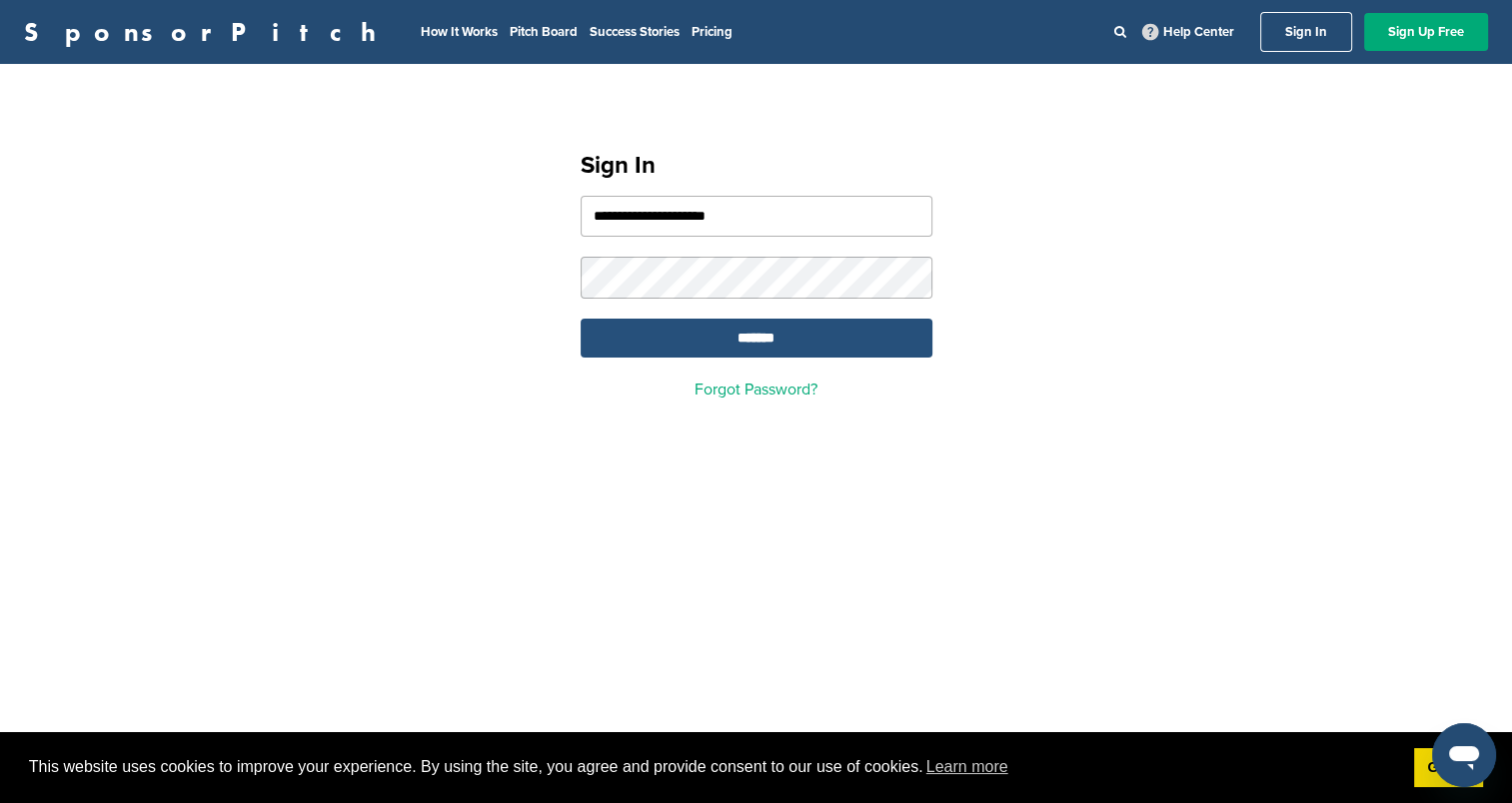 click on "*******" at bounding box center [756, 338] 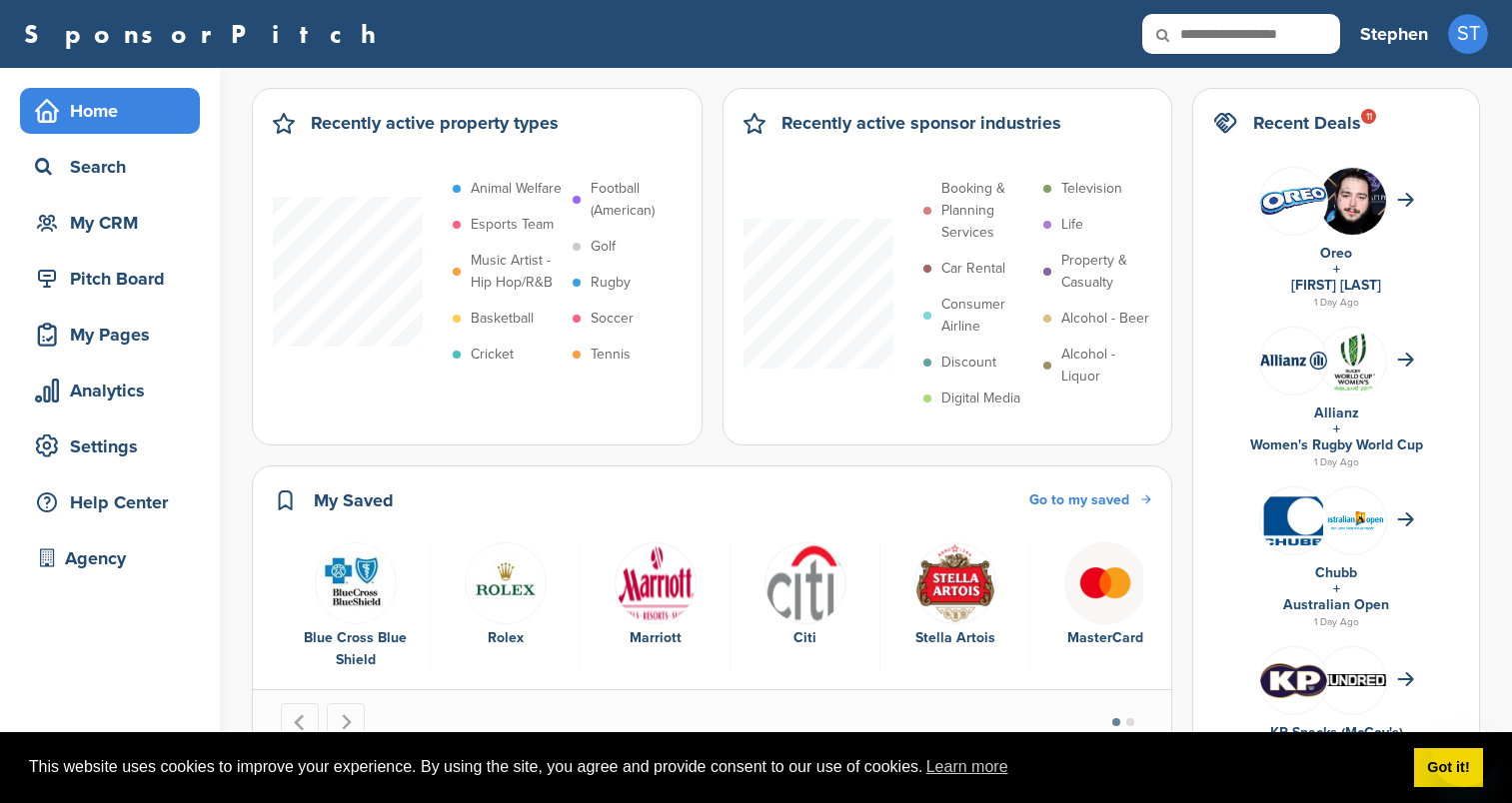 scroll, scrollTop: 0, scrollLeft: 0, axis: both 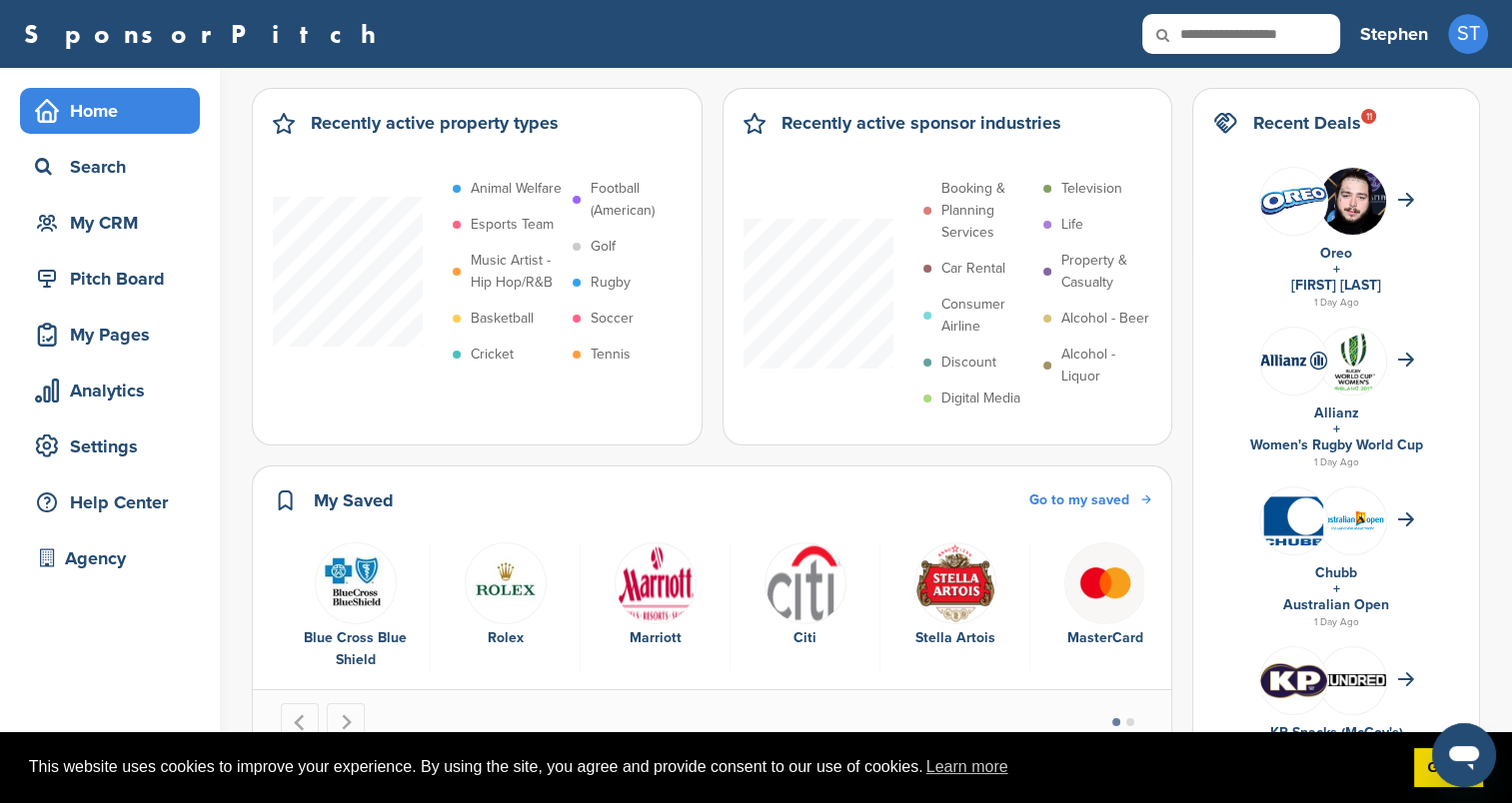 click at bounding box center [1176, 35] 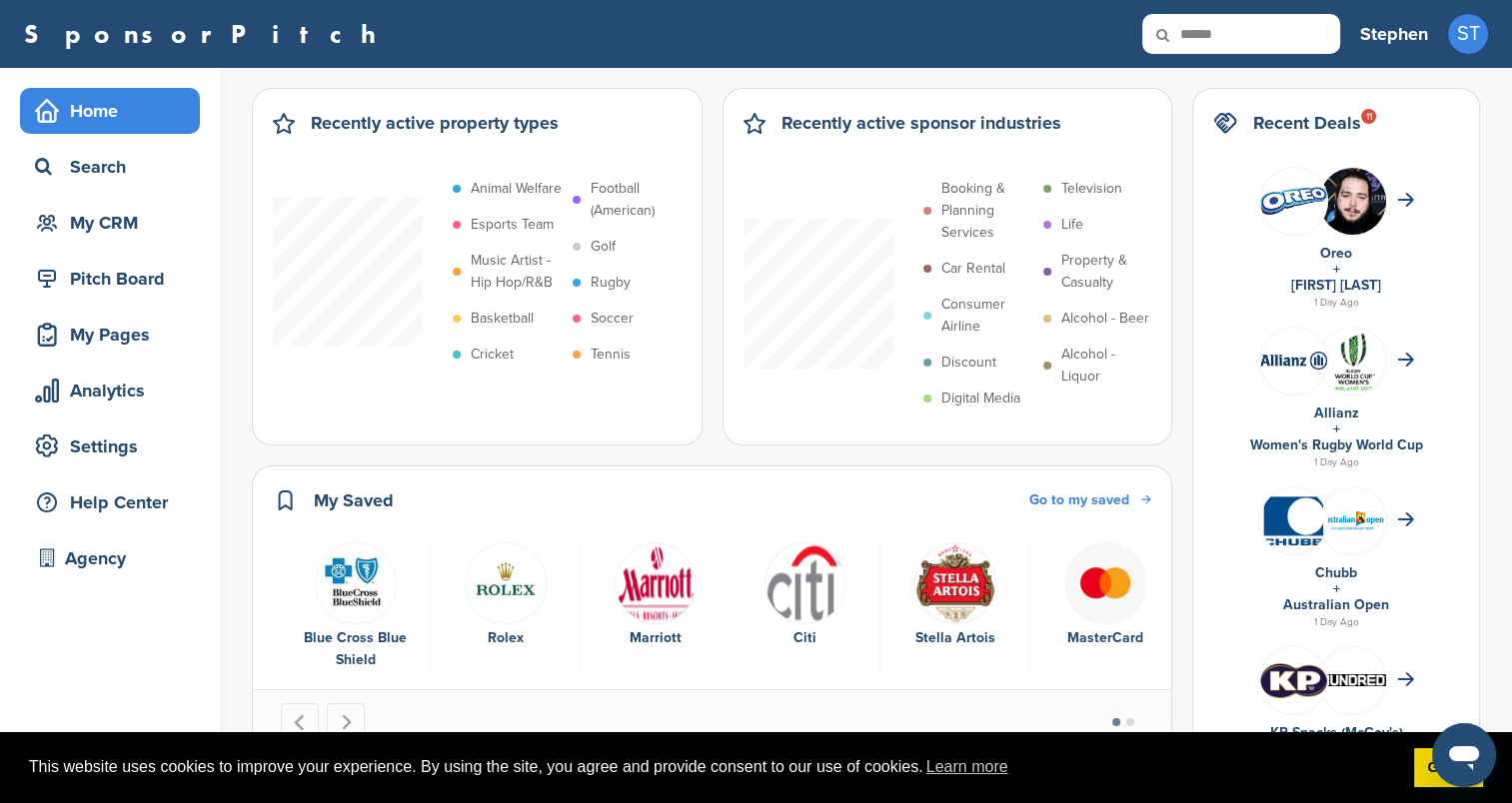 type on "******" 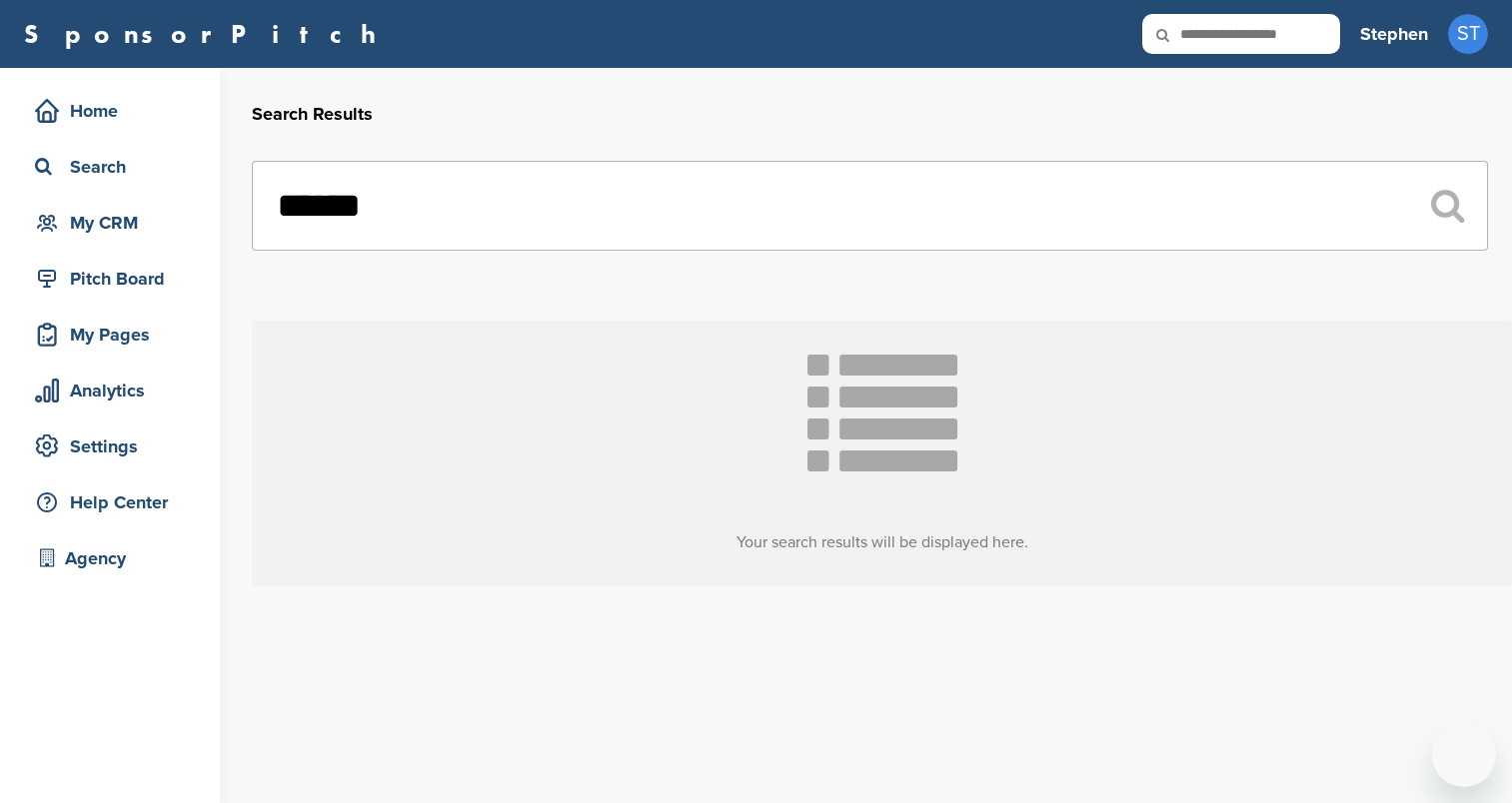 scroll, scrollTop: 0, scrollLeft: 0, axis: both 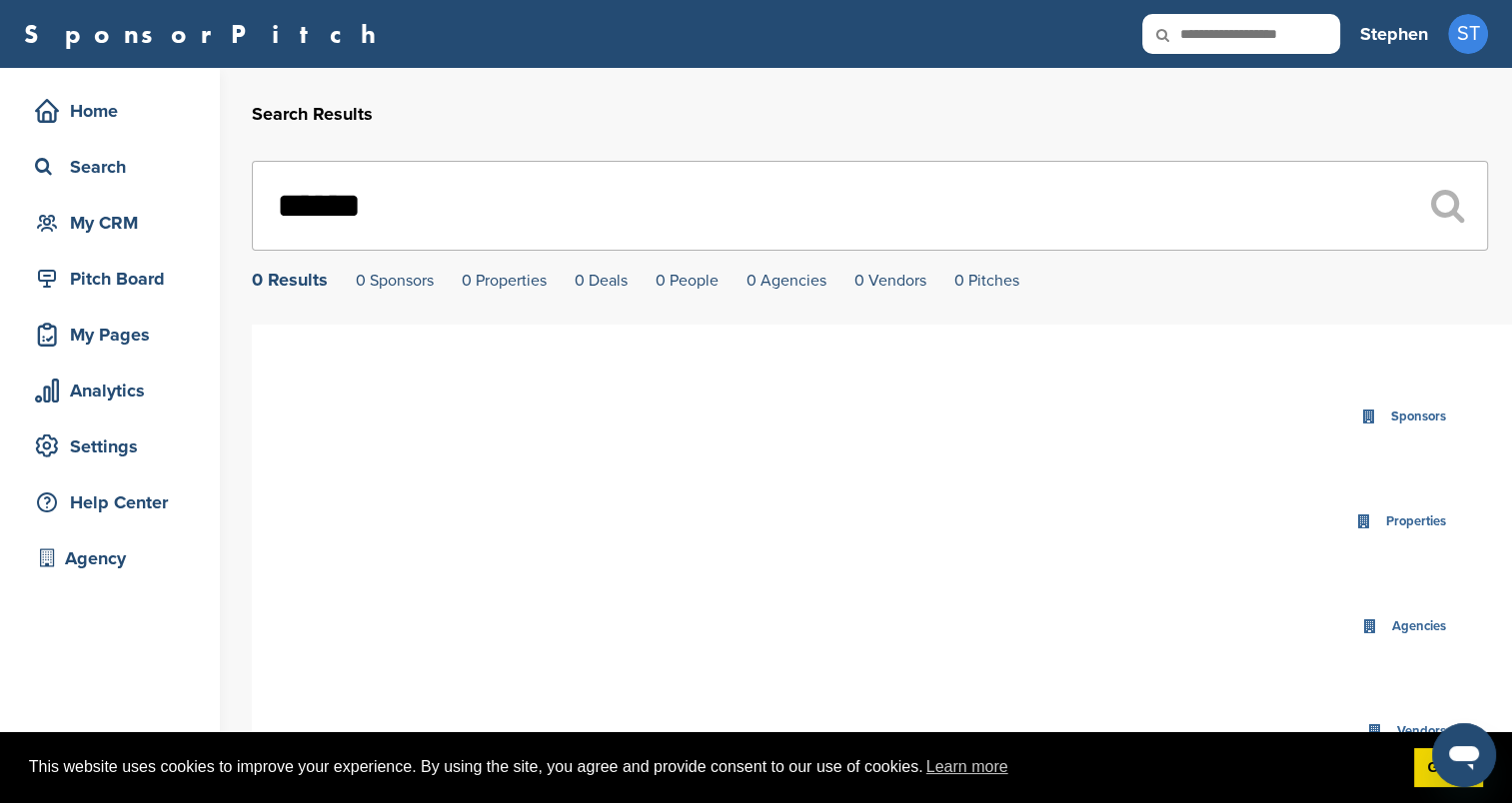 drag, startPoint x: 423, startPoint y: 200, endPoint x: 510, endPoint y: 12, distance: 207.15453 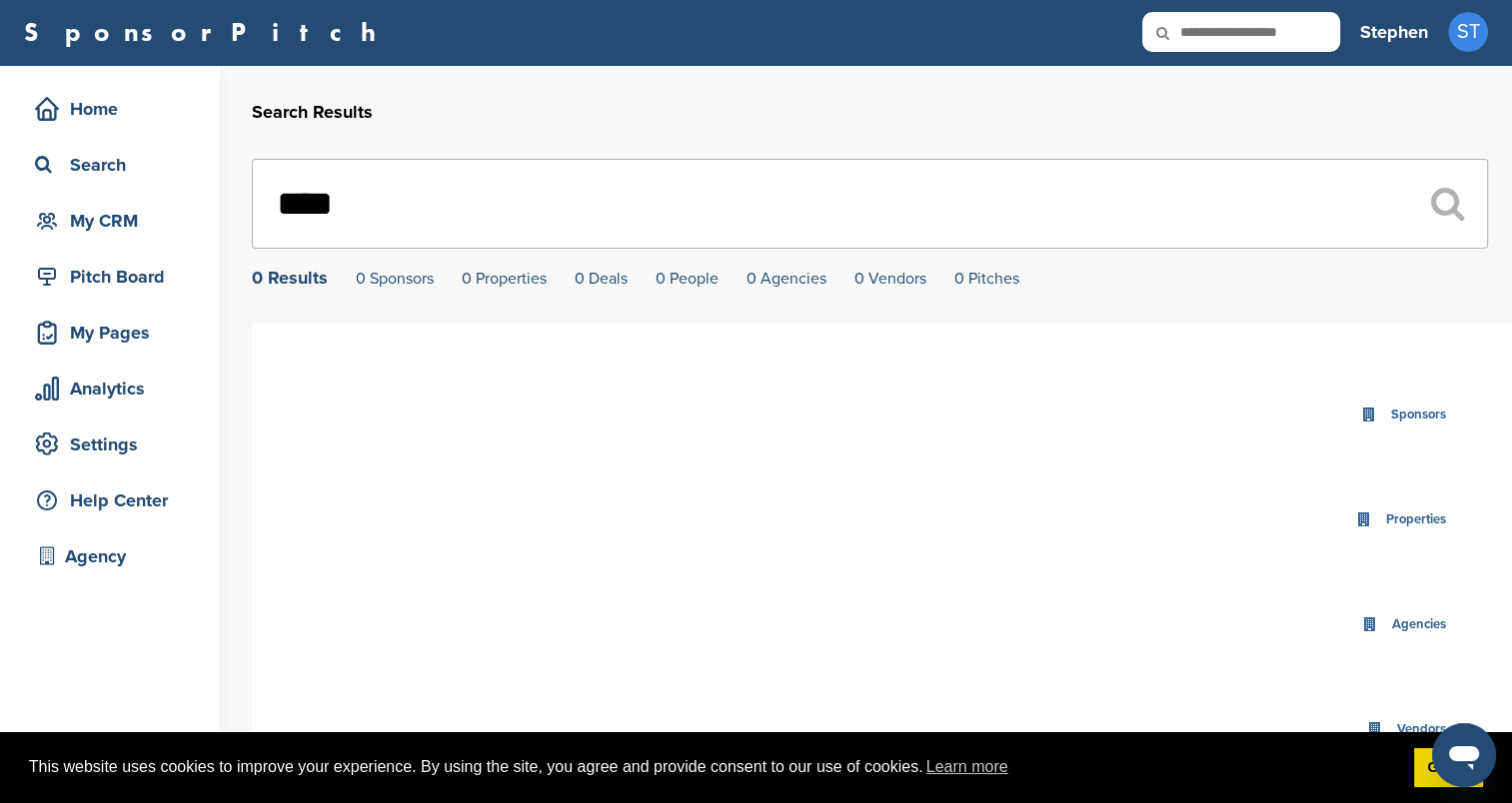 scroll, scrollTop: 0, scrollLeft: 0, axis: both 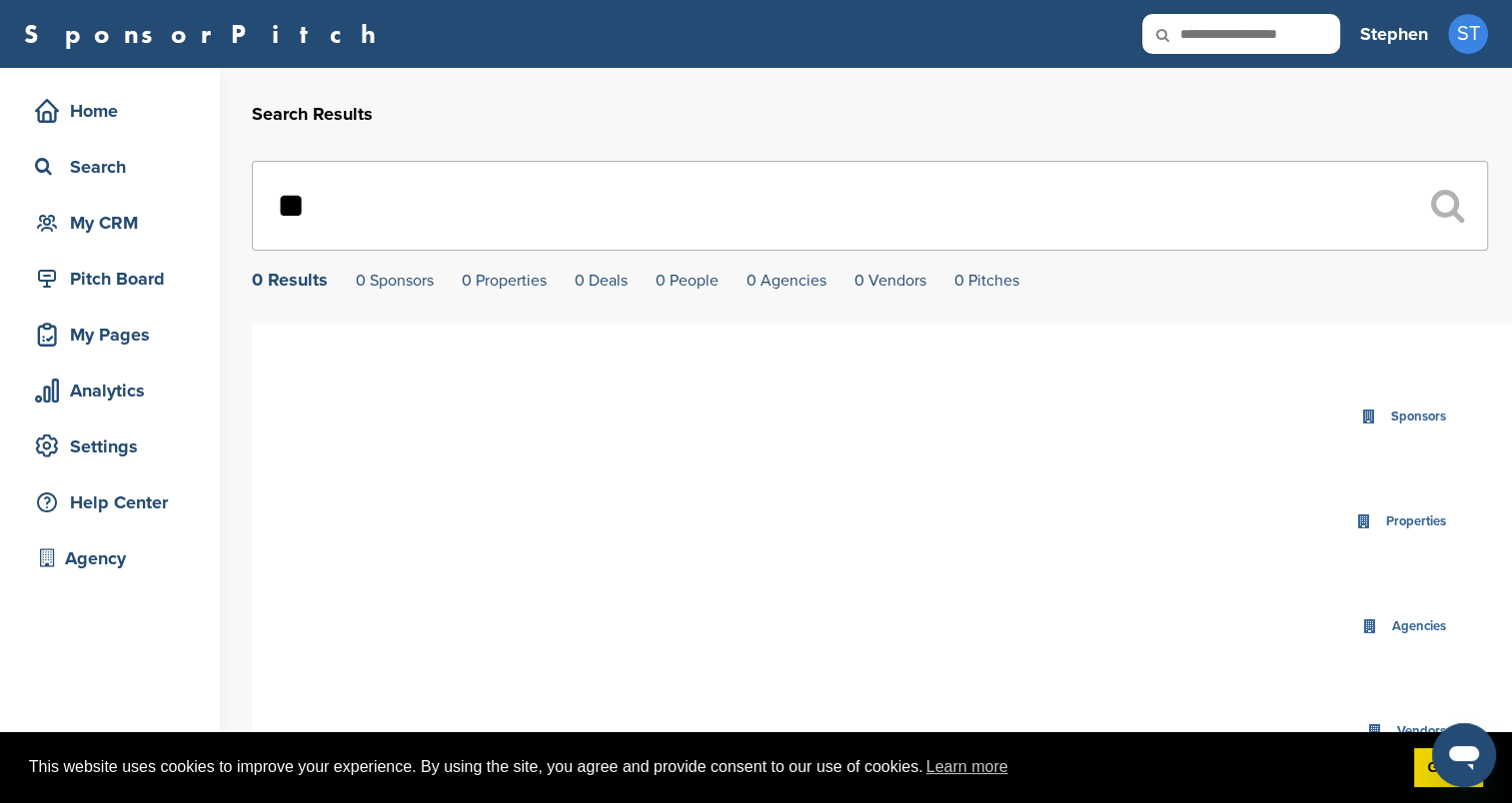 type on "*" 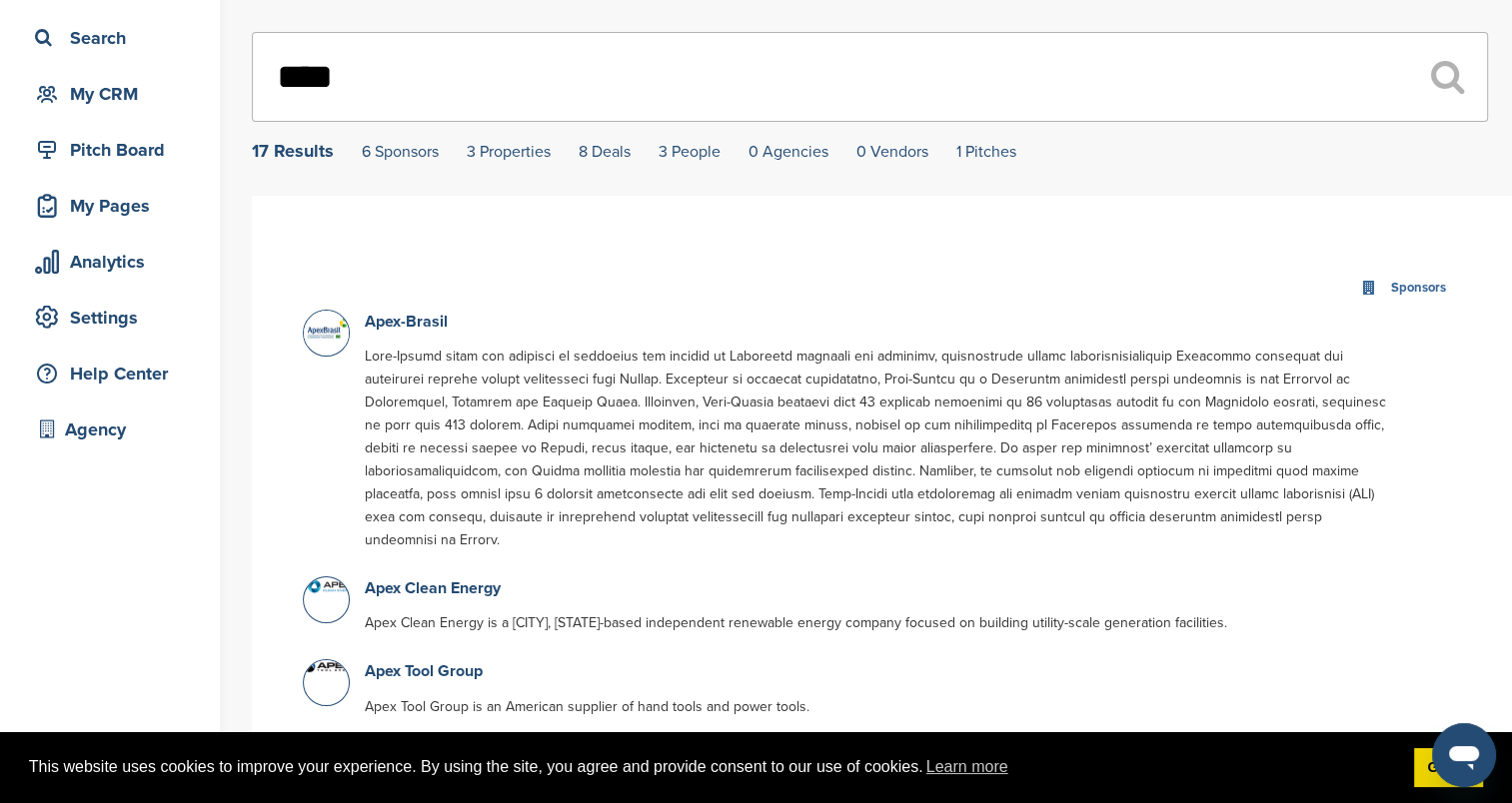 scroll, scrollTop: 200, scrollLeft: 0, axis: vertical 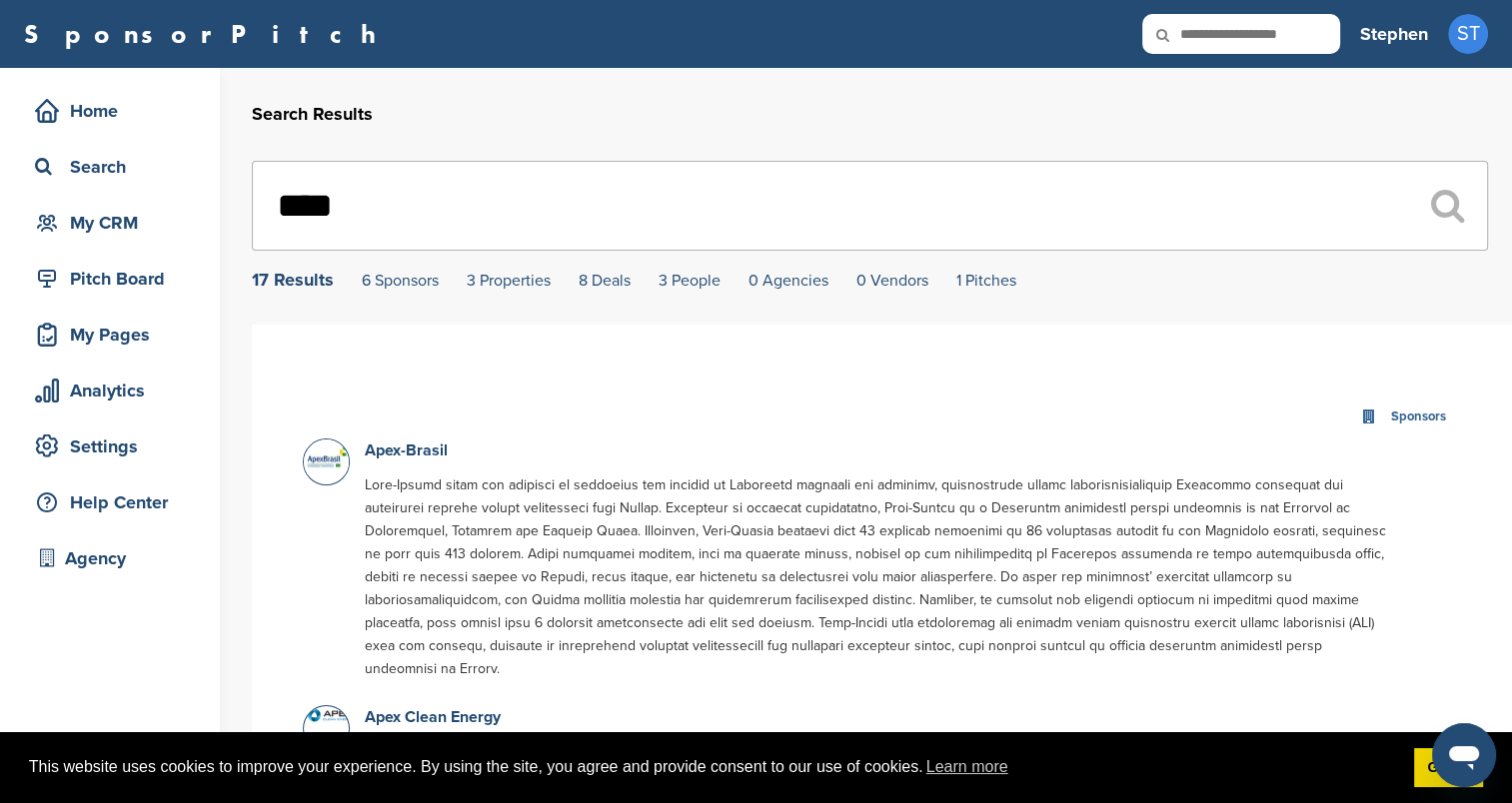 drag, startPoint x: 328, startPoint y: 212, endPoint x: 448, endPoint y: 0, distance: 243.60624 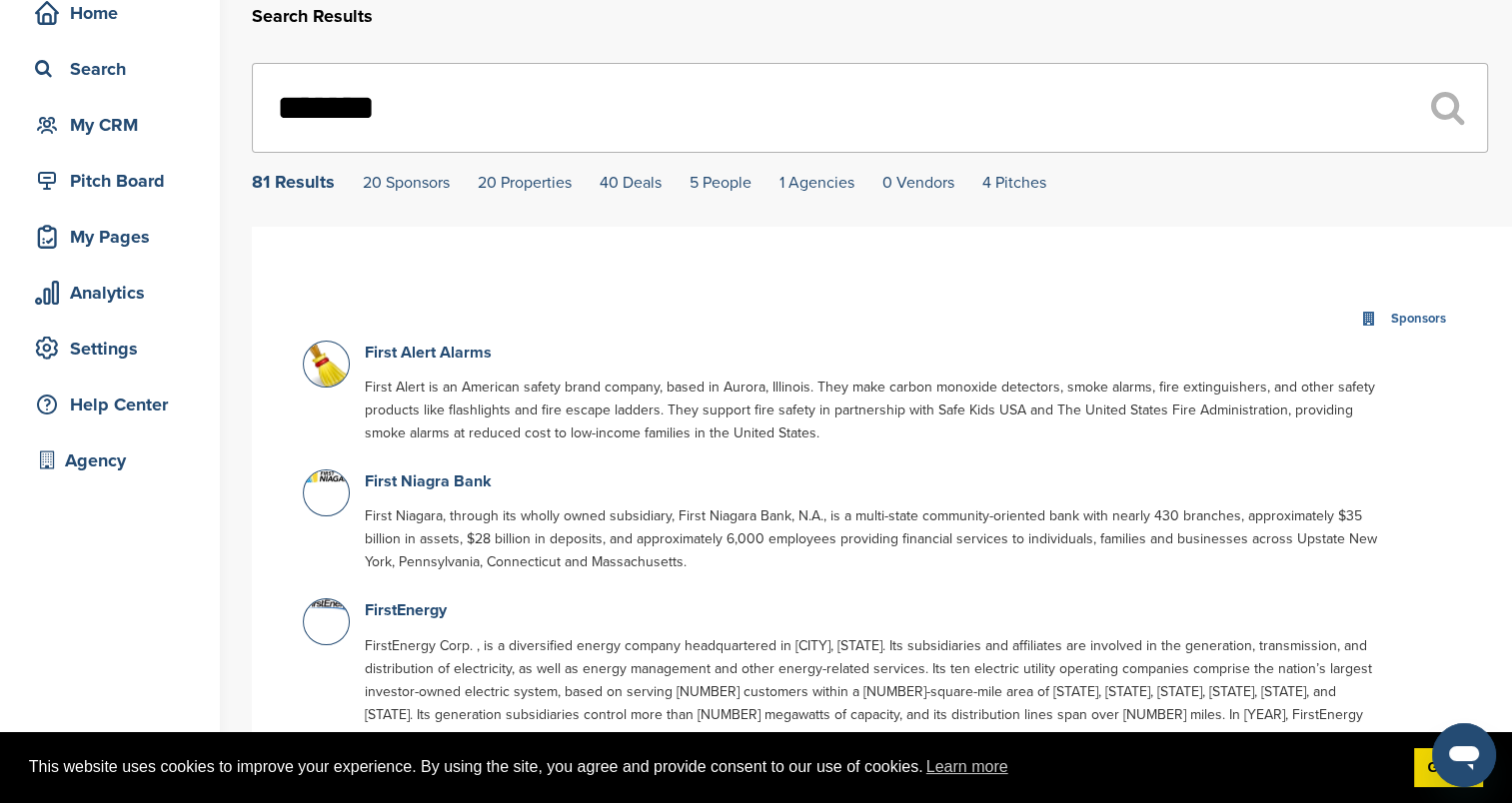 scroll, scrollTop: 100, scrollLeft: 0, axis: vertical 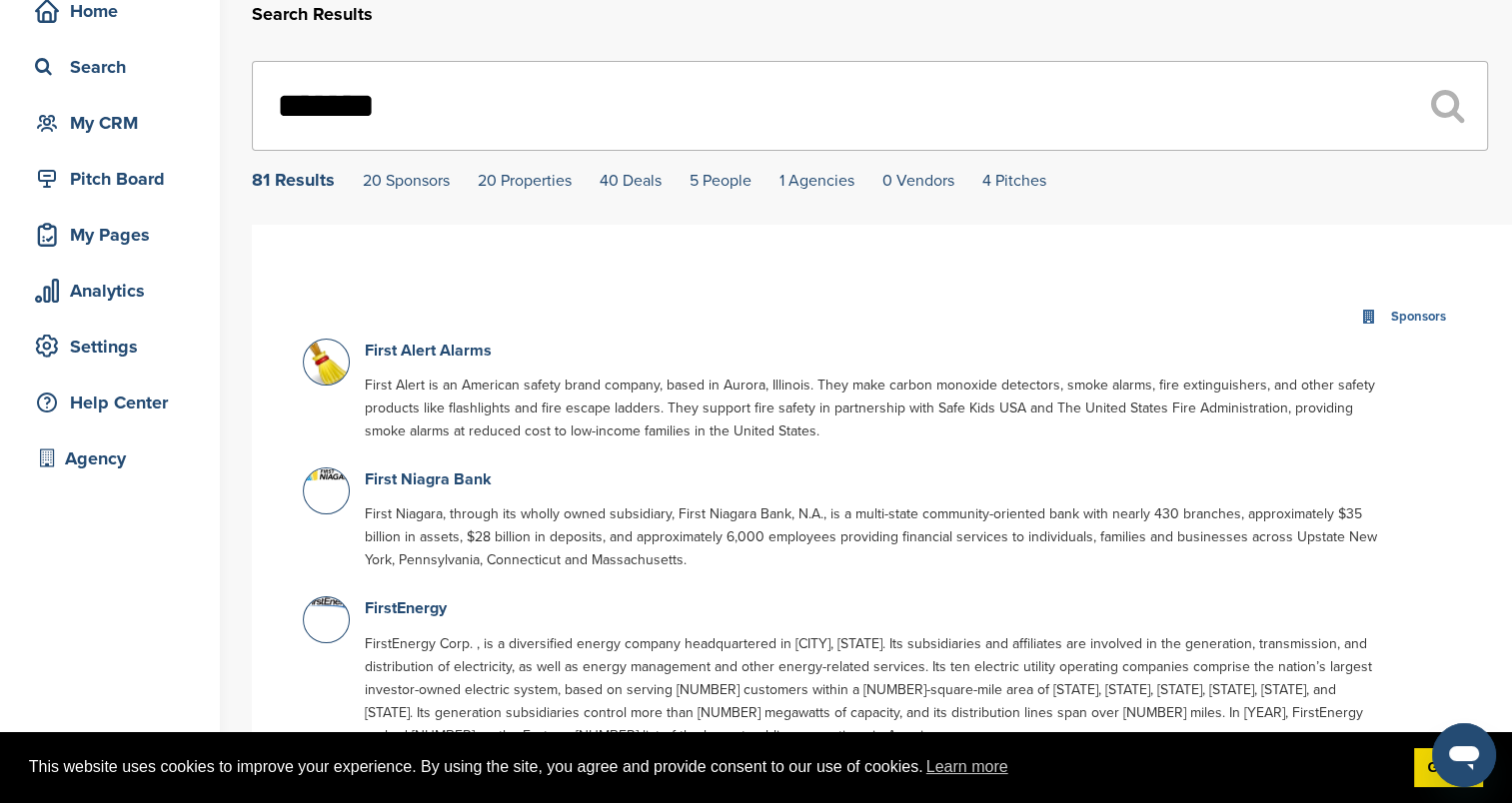 drag, startPoint x: 402, startPoint y: 113, endPoint x: 292, endPoint y: 28, distance: 139.01439 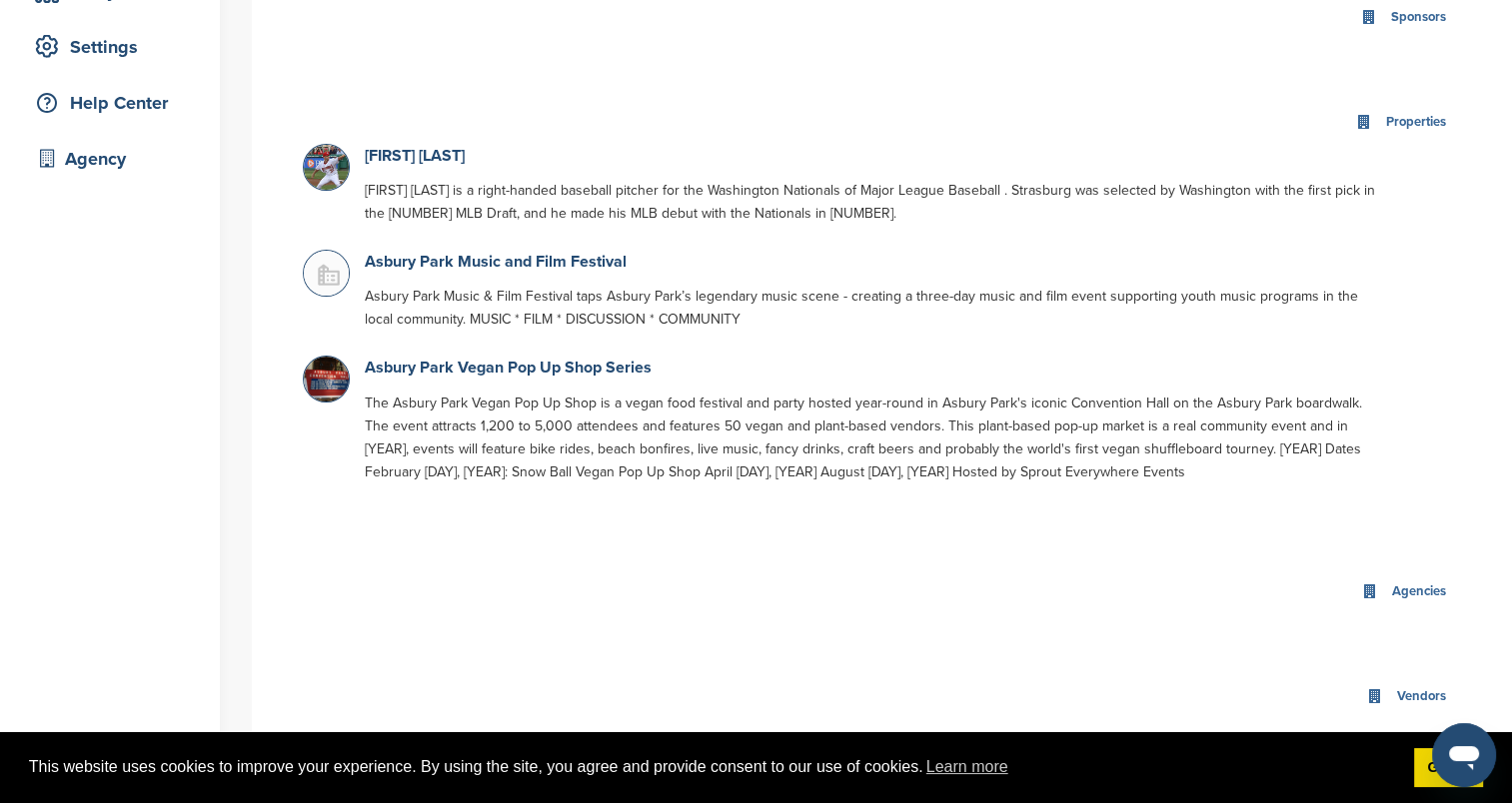 scroll, scrollTop: 200, scrollLeft: 0, axis: vertical 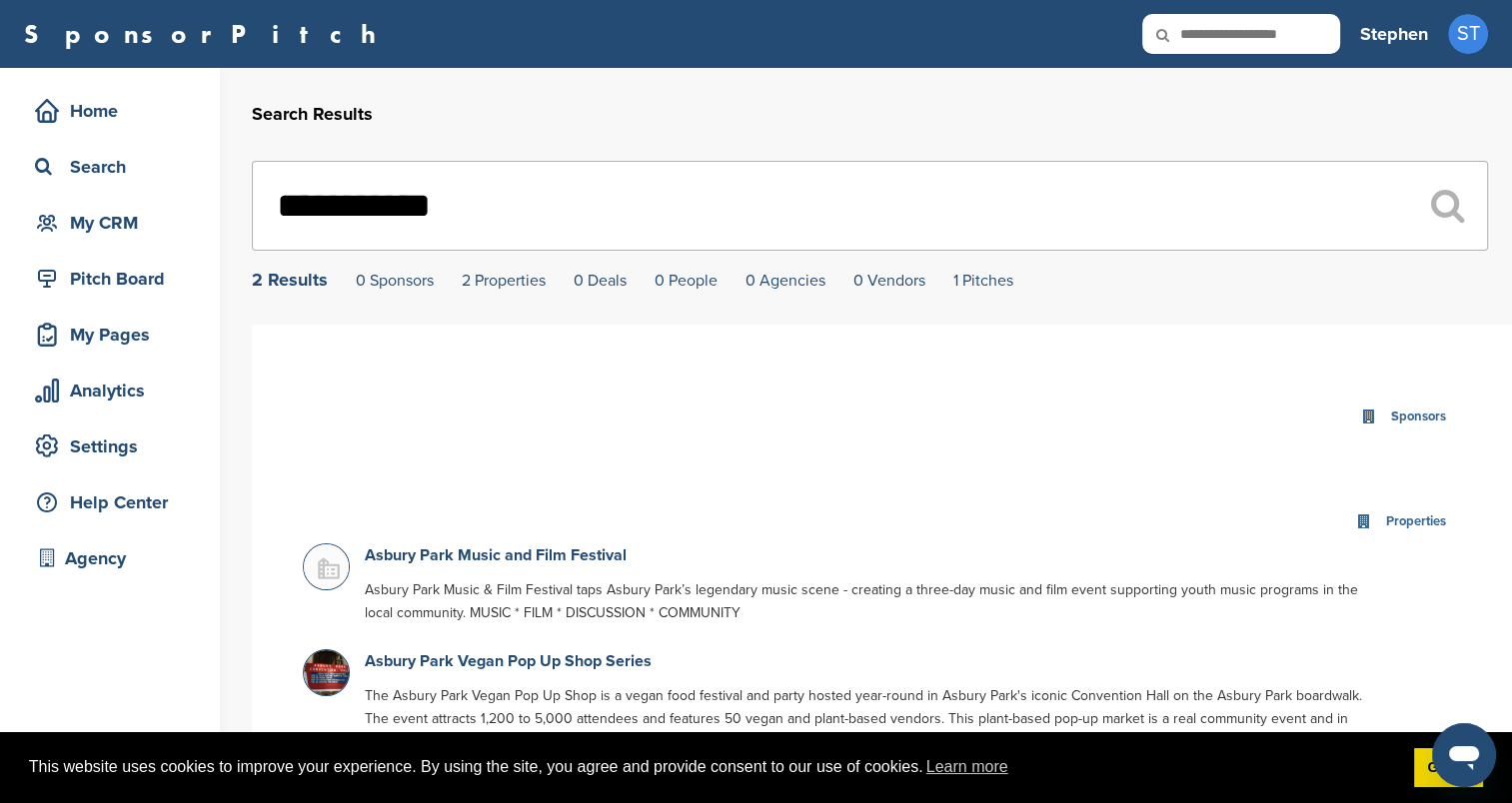 drag, startPoint x: 510, startPoint y: 195, endPoint x: 400, endPoint y: 32, distance: 196.64435 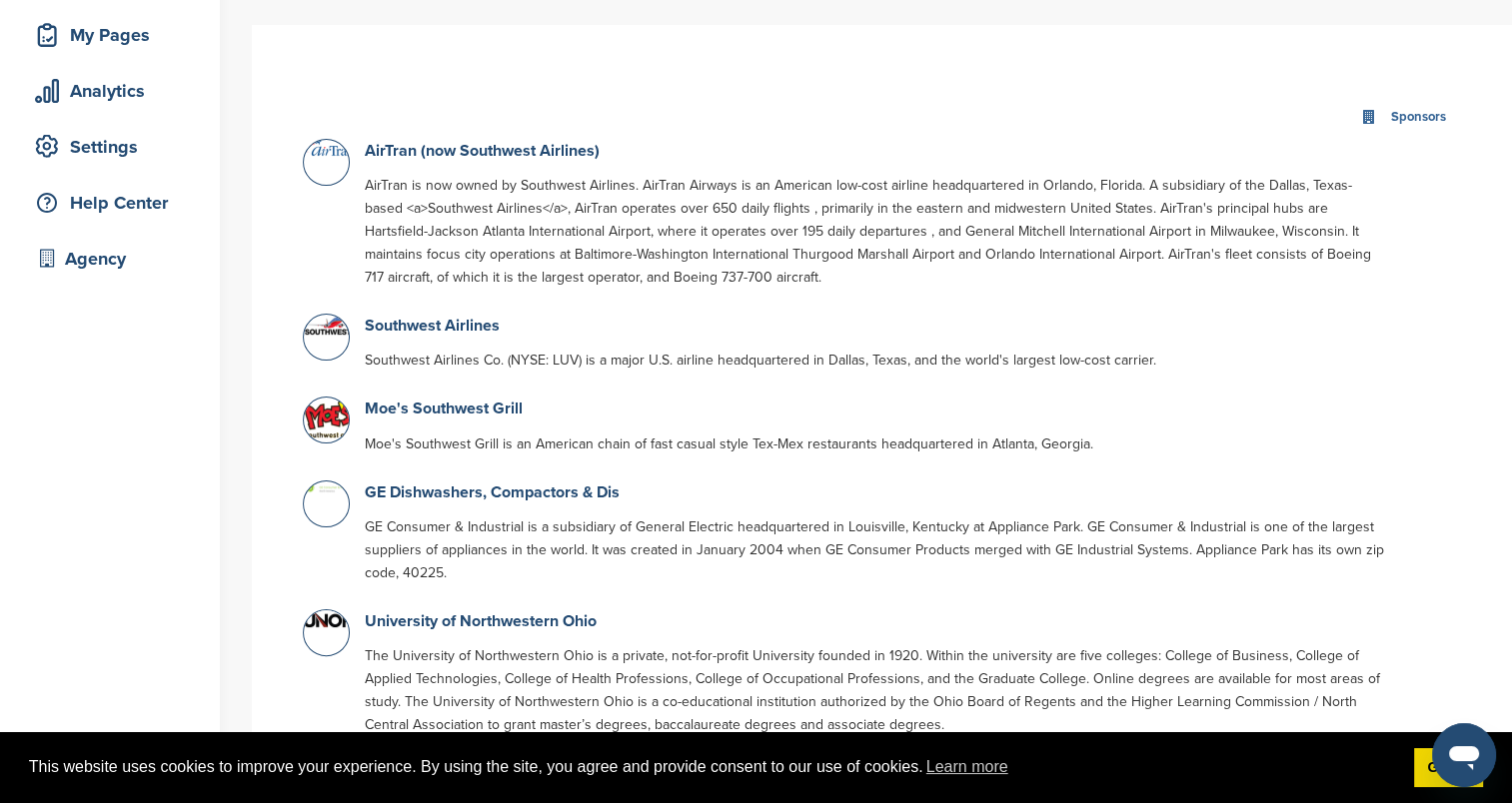 scroll, scrollTop: 0, scrollLeft: 0, axis: both 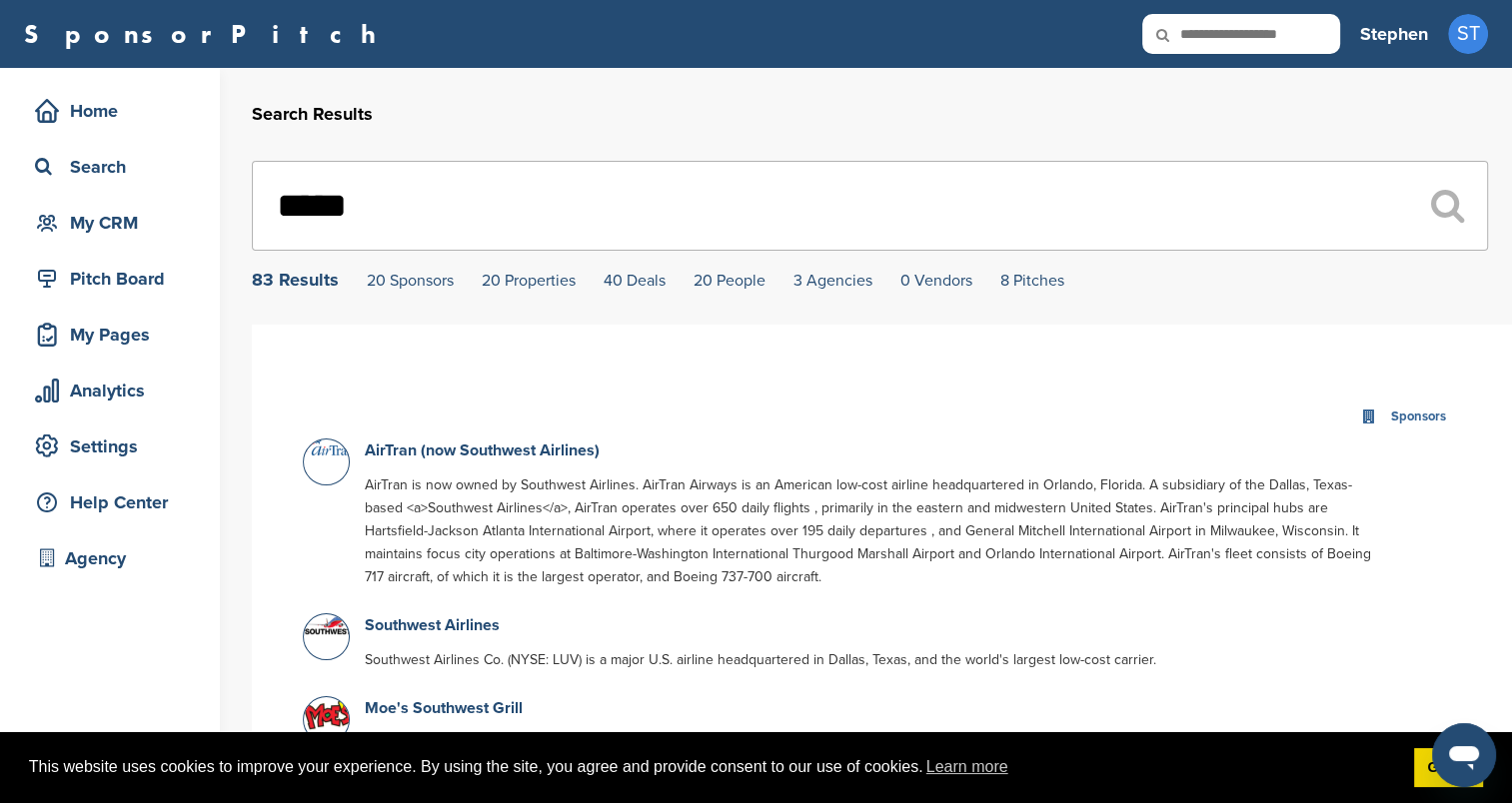 drag, startPoint x: 560, startPoint y: 147, endPoint x: 542, endPoint y: 148, distance: 18.027756 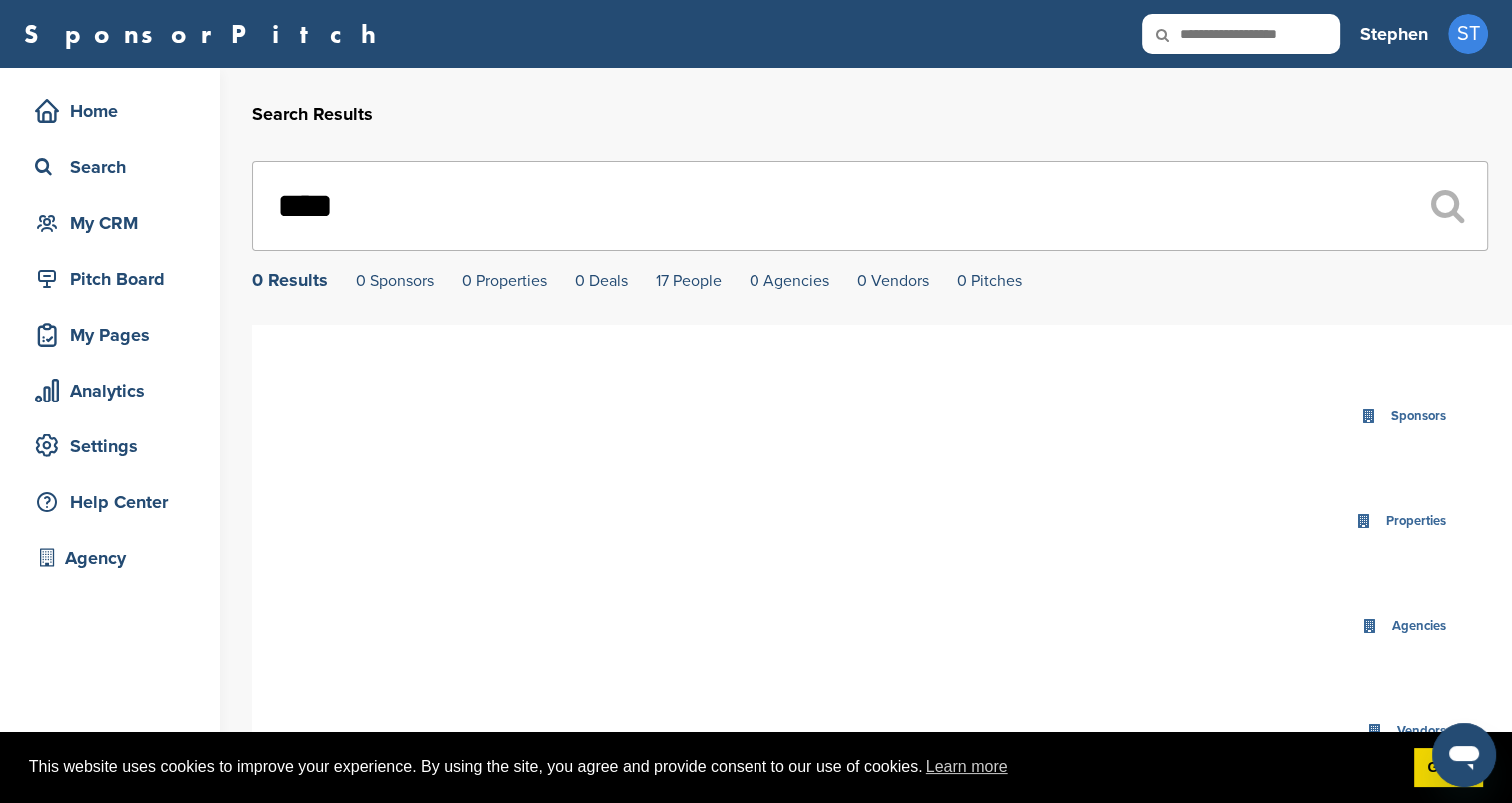 type on "****" 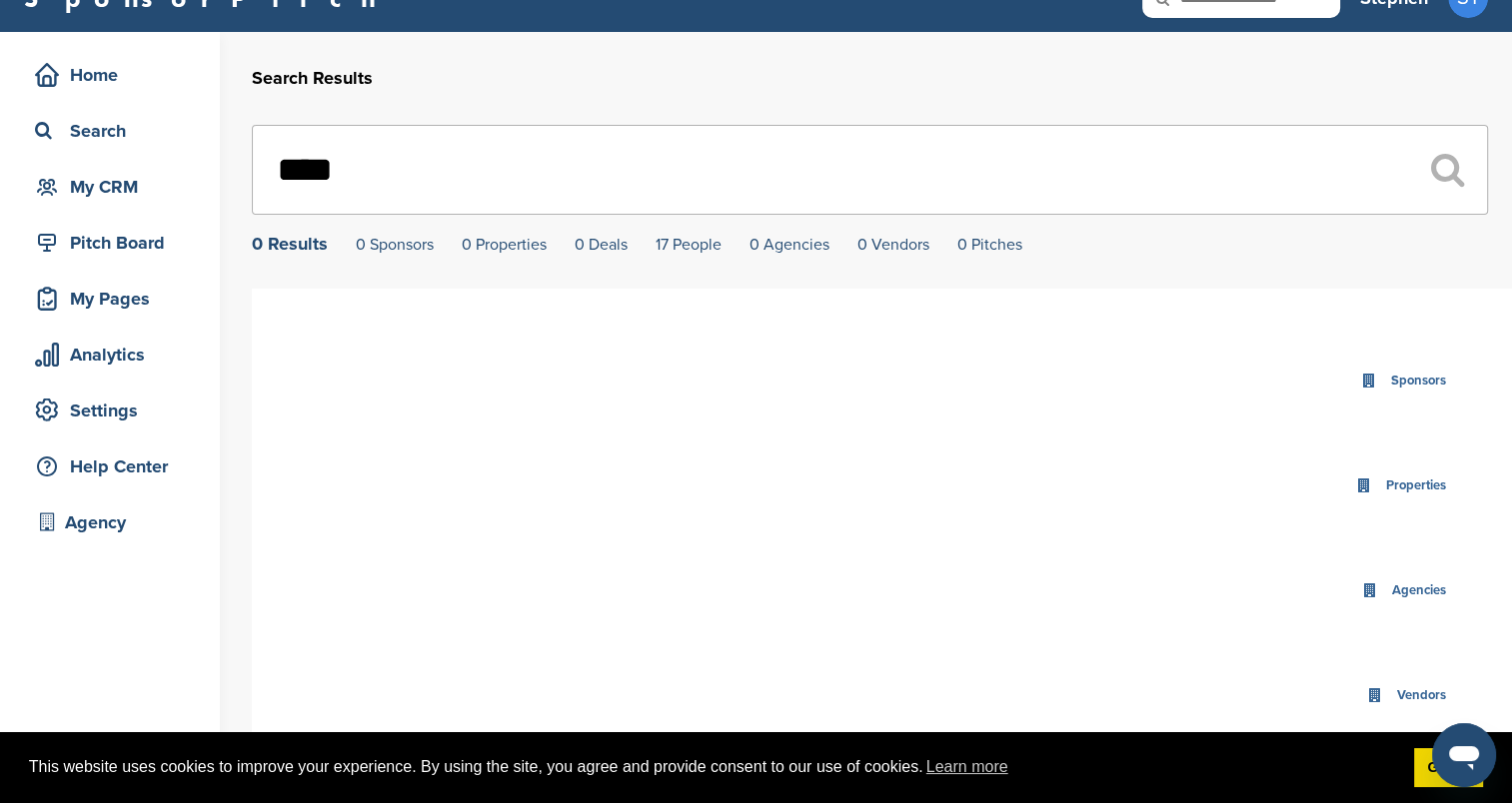 scroll, scrollTop: 0, scrollLeft: 0, axis: both 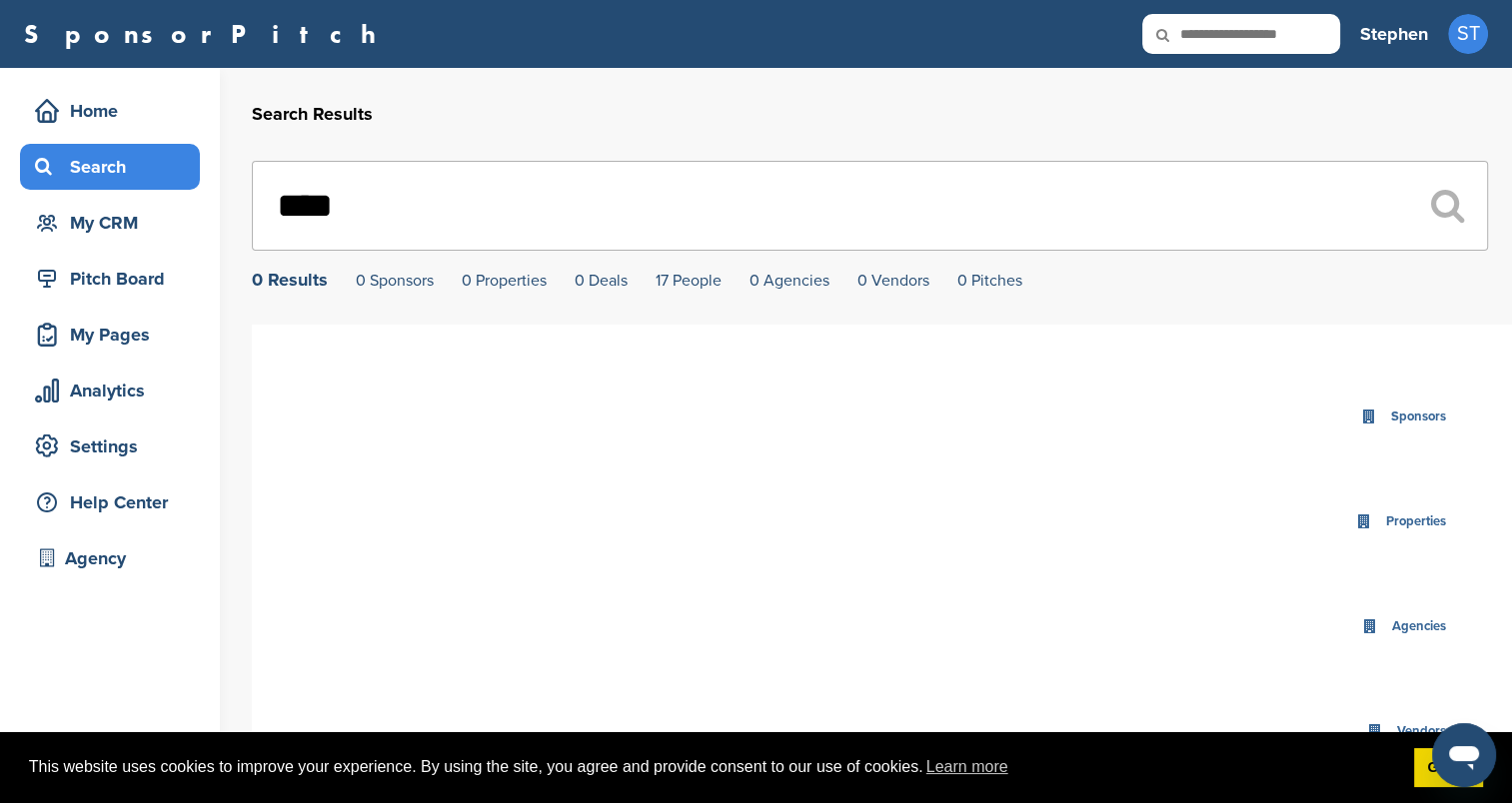 click on "Search" at bounding box center (115, 167) 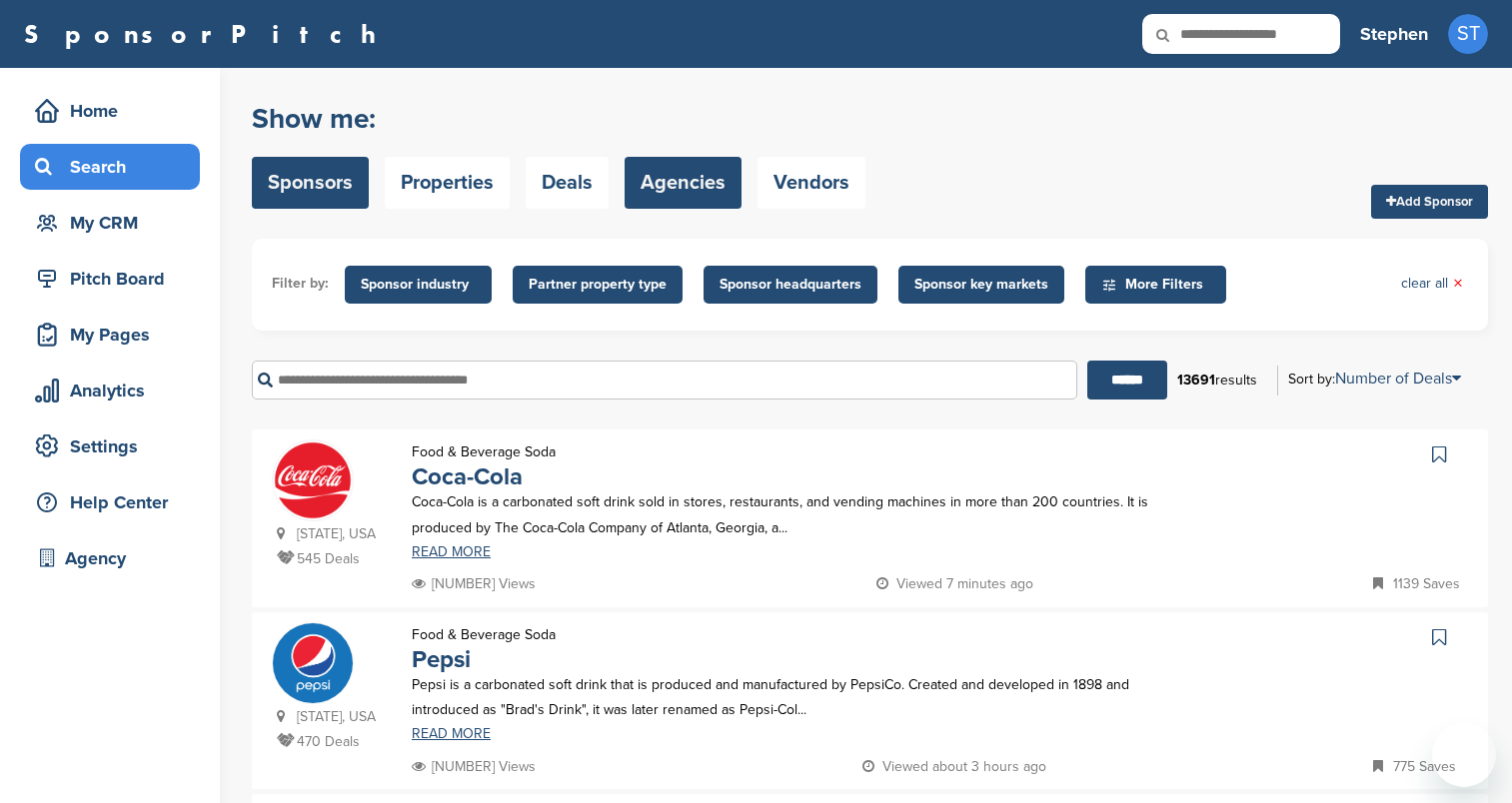 scroll, scrollTop: 0, scrollLeft: 0, axis: both 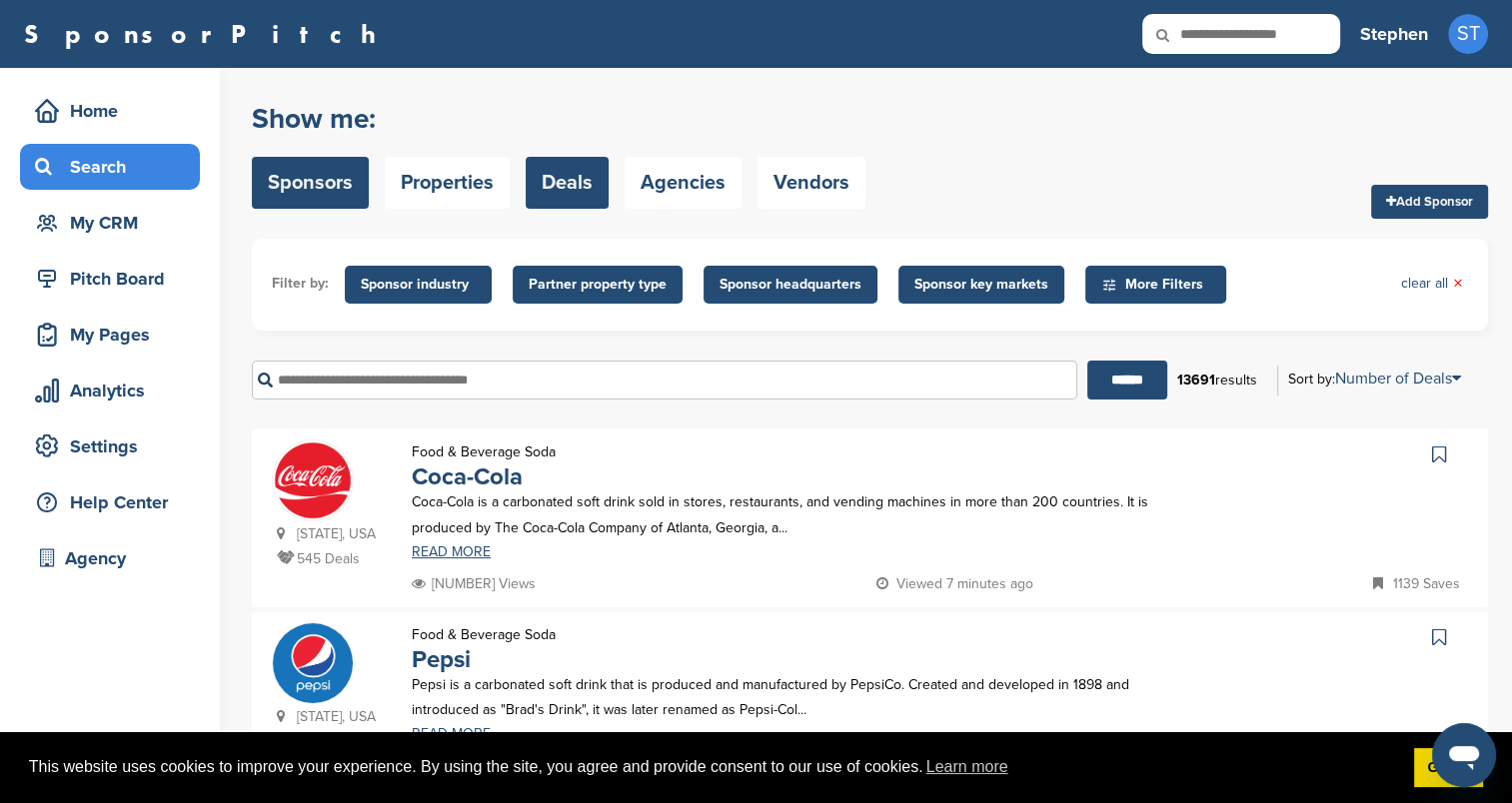 click on "Deals" at bounding box center [567, 183] 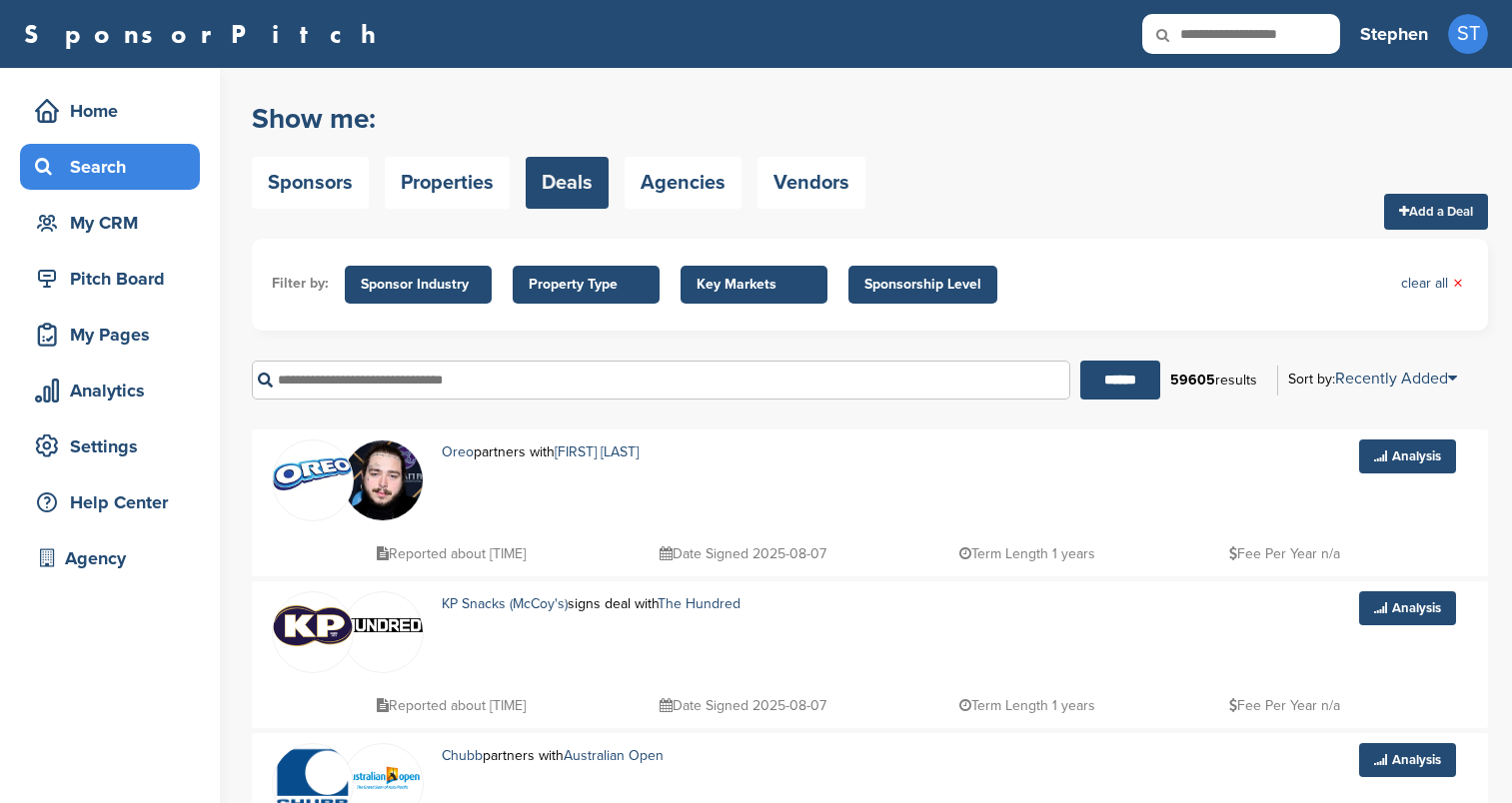 scroll, scrollTop: 0, scrollLeft: 0, axis: both 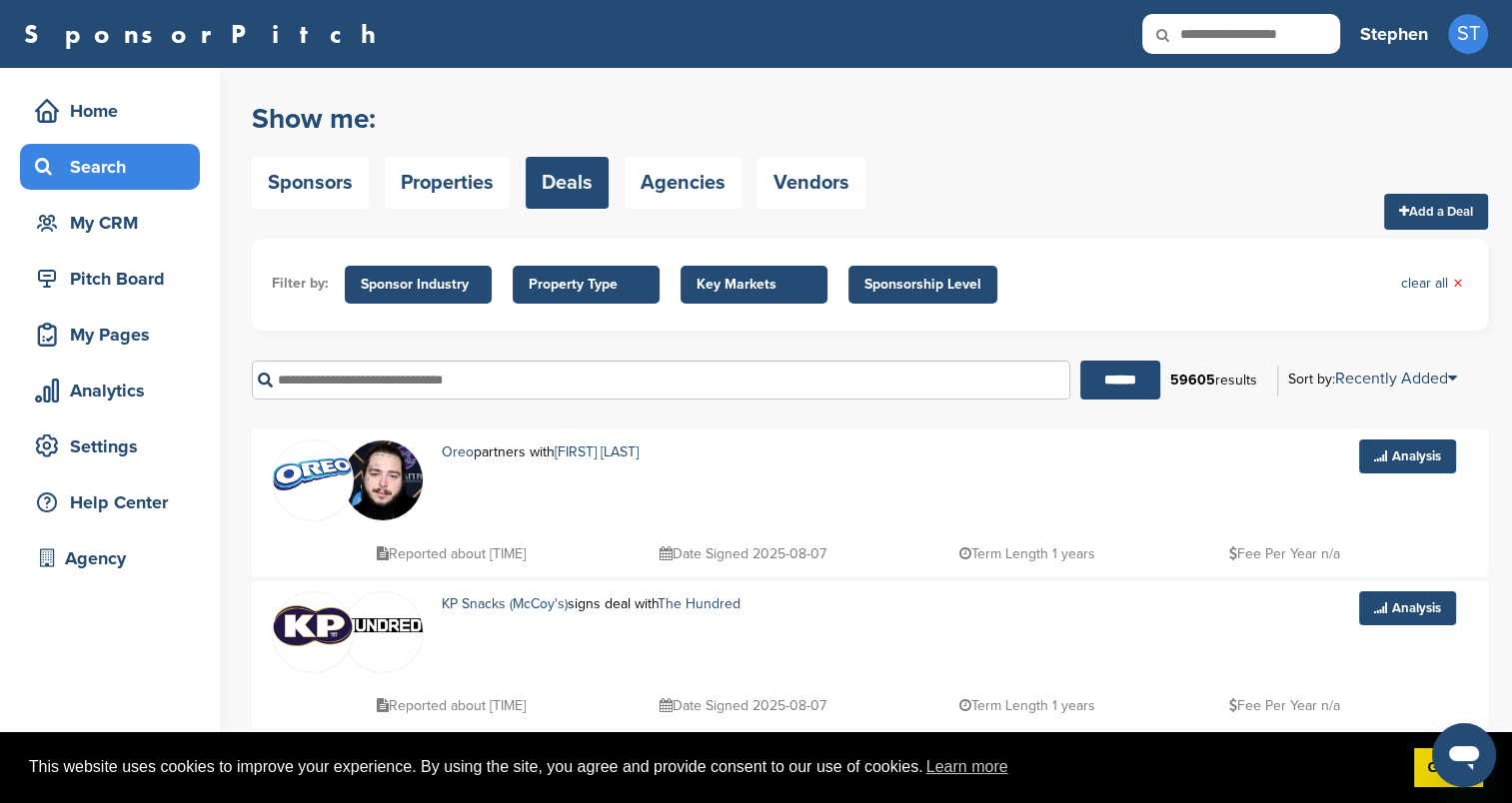 click on "Add a Deal" at bounding box center (1436, 212) 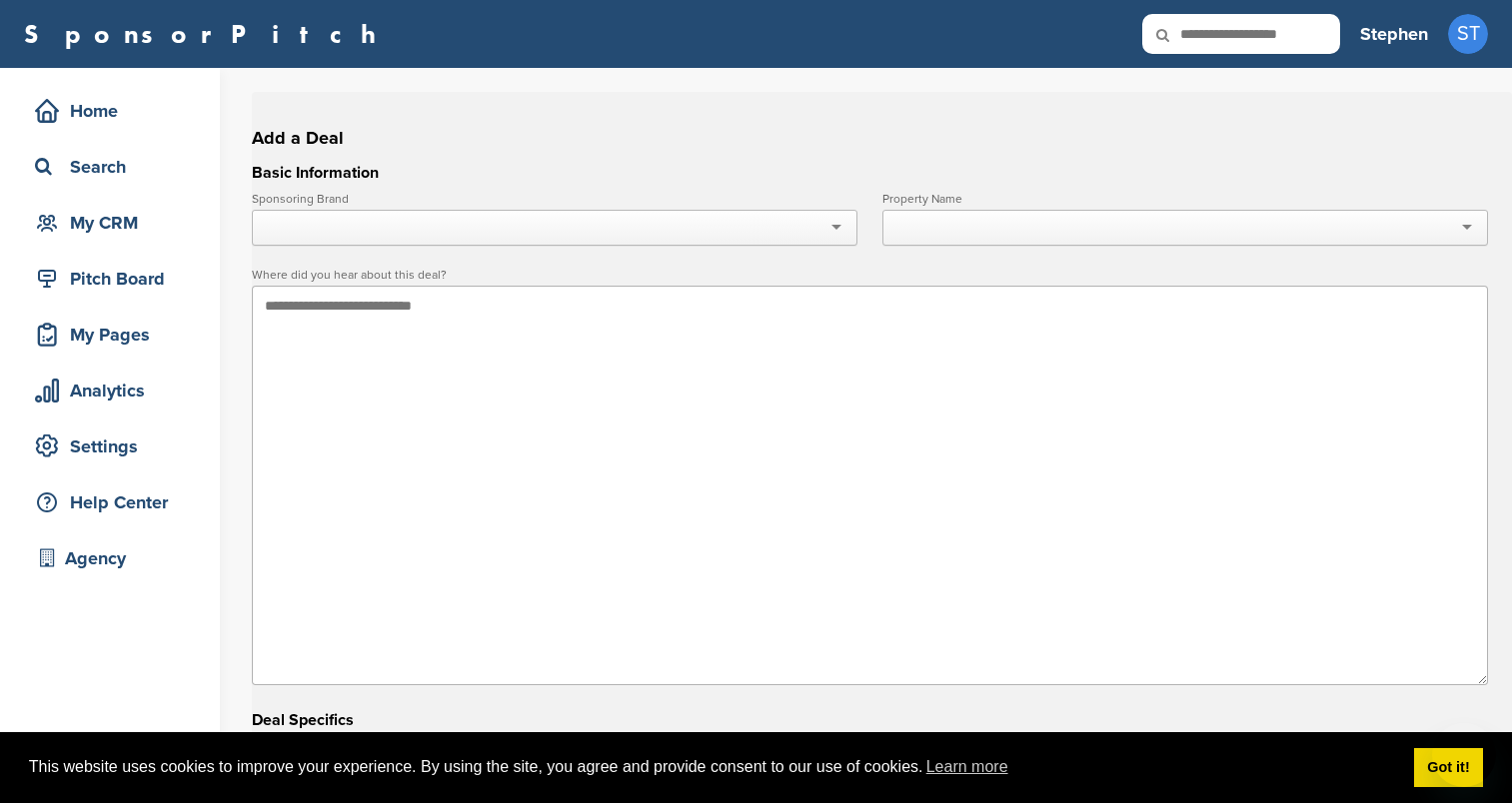 scroll, scrollTop: 0, scrollLeft: 0, axis: both 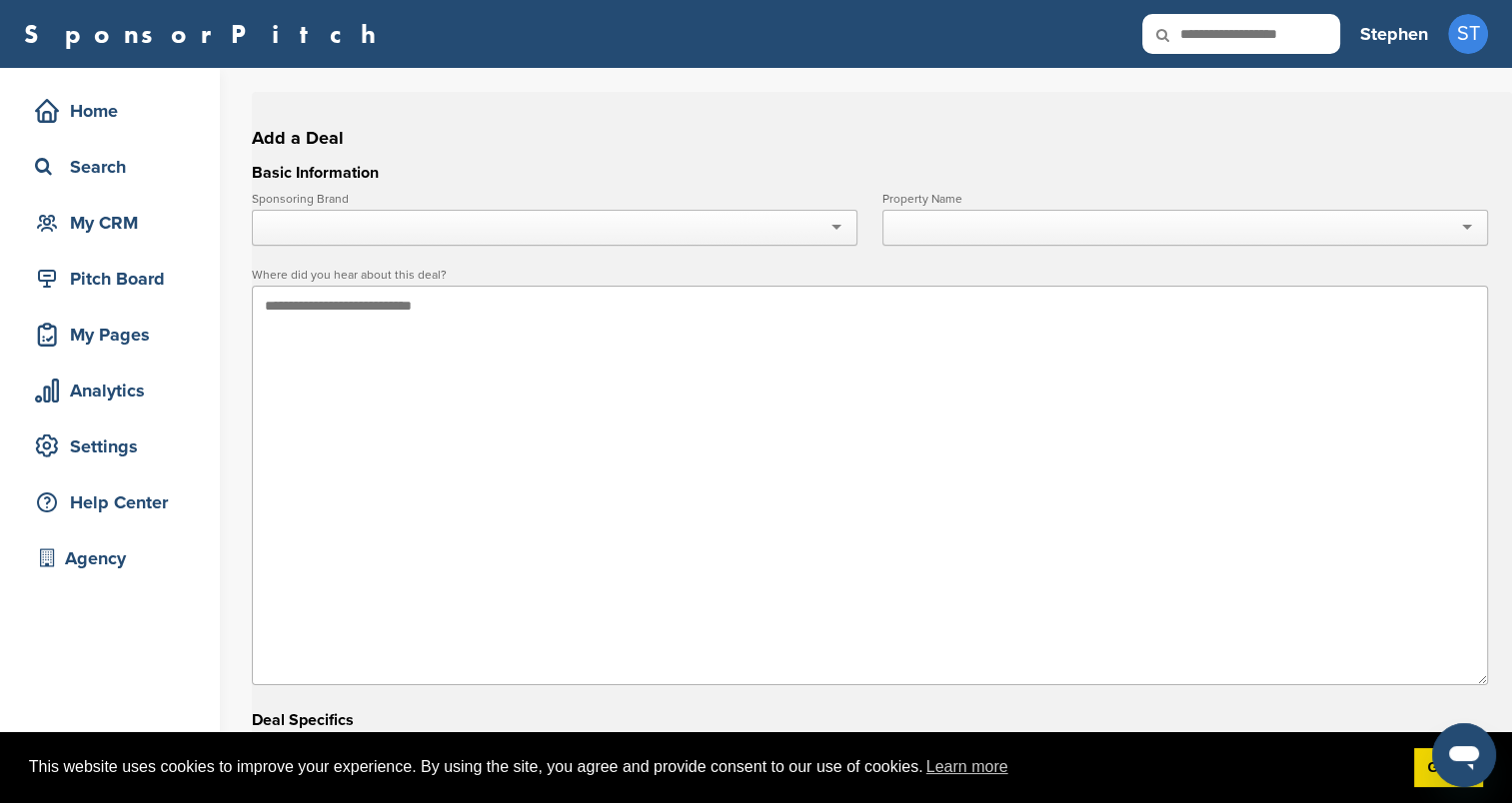 click at bounding box center (555, 228) 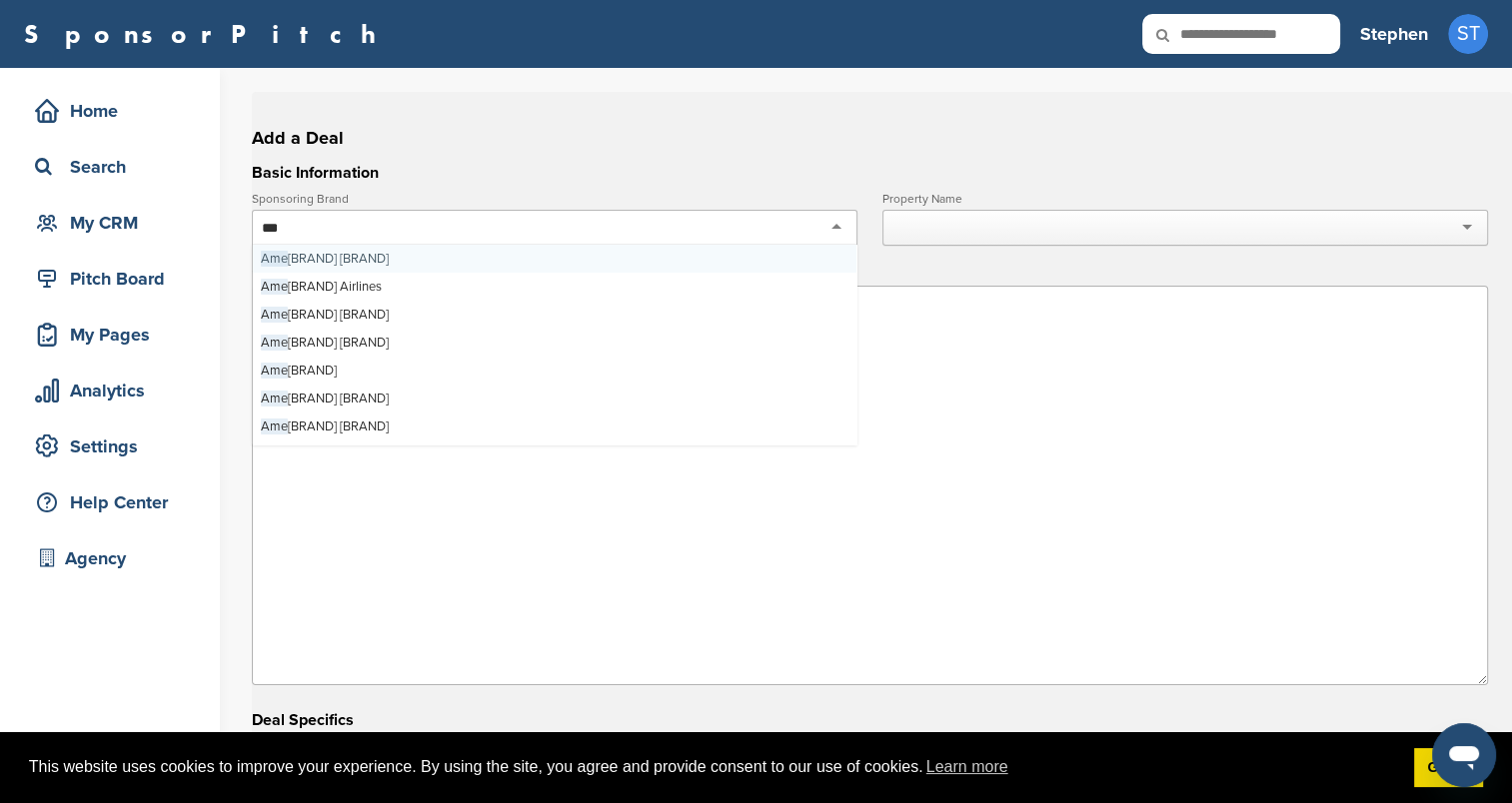 type on "**" 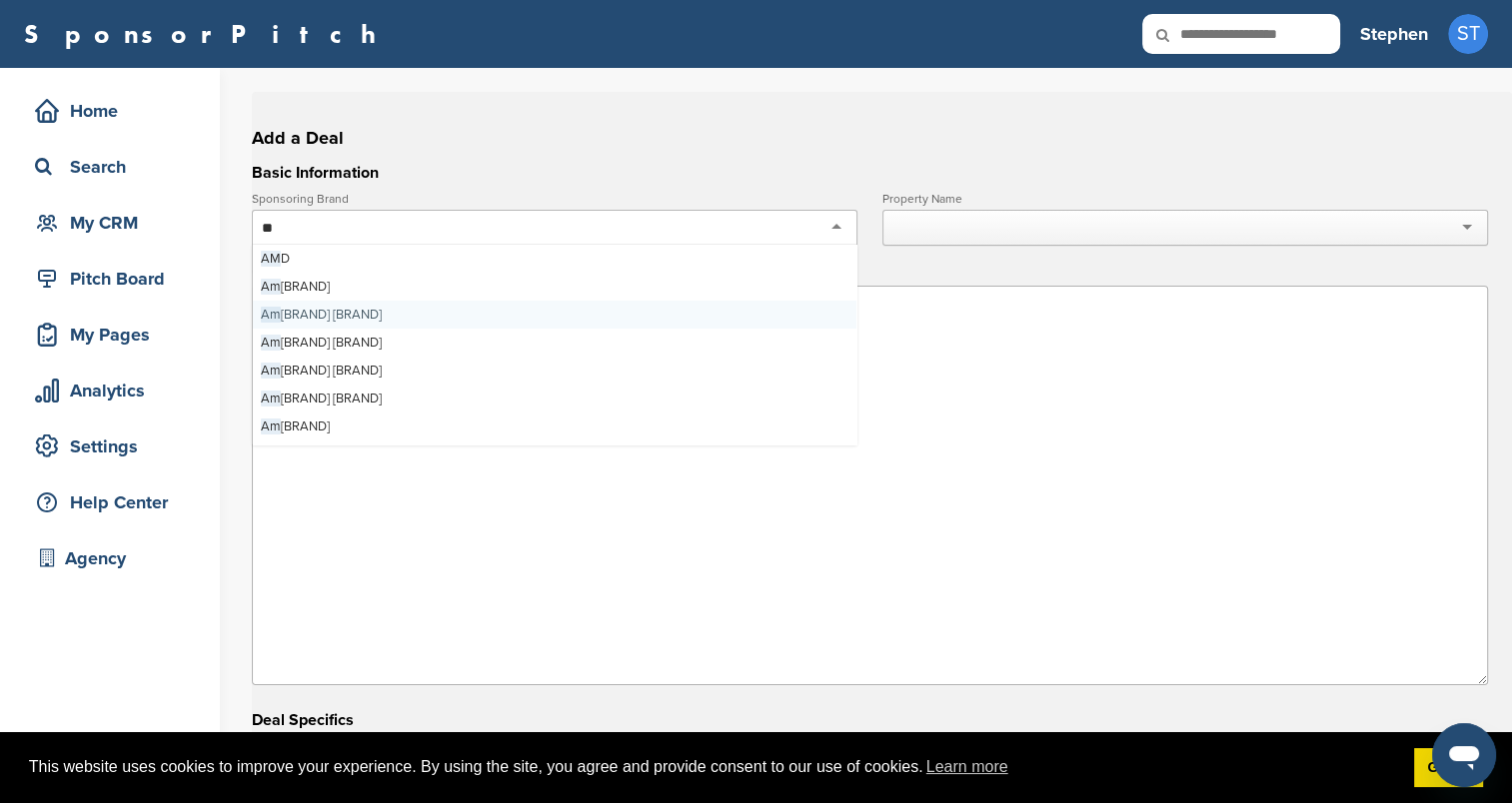 type 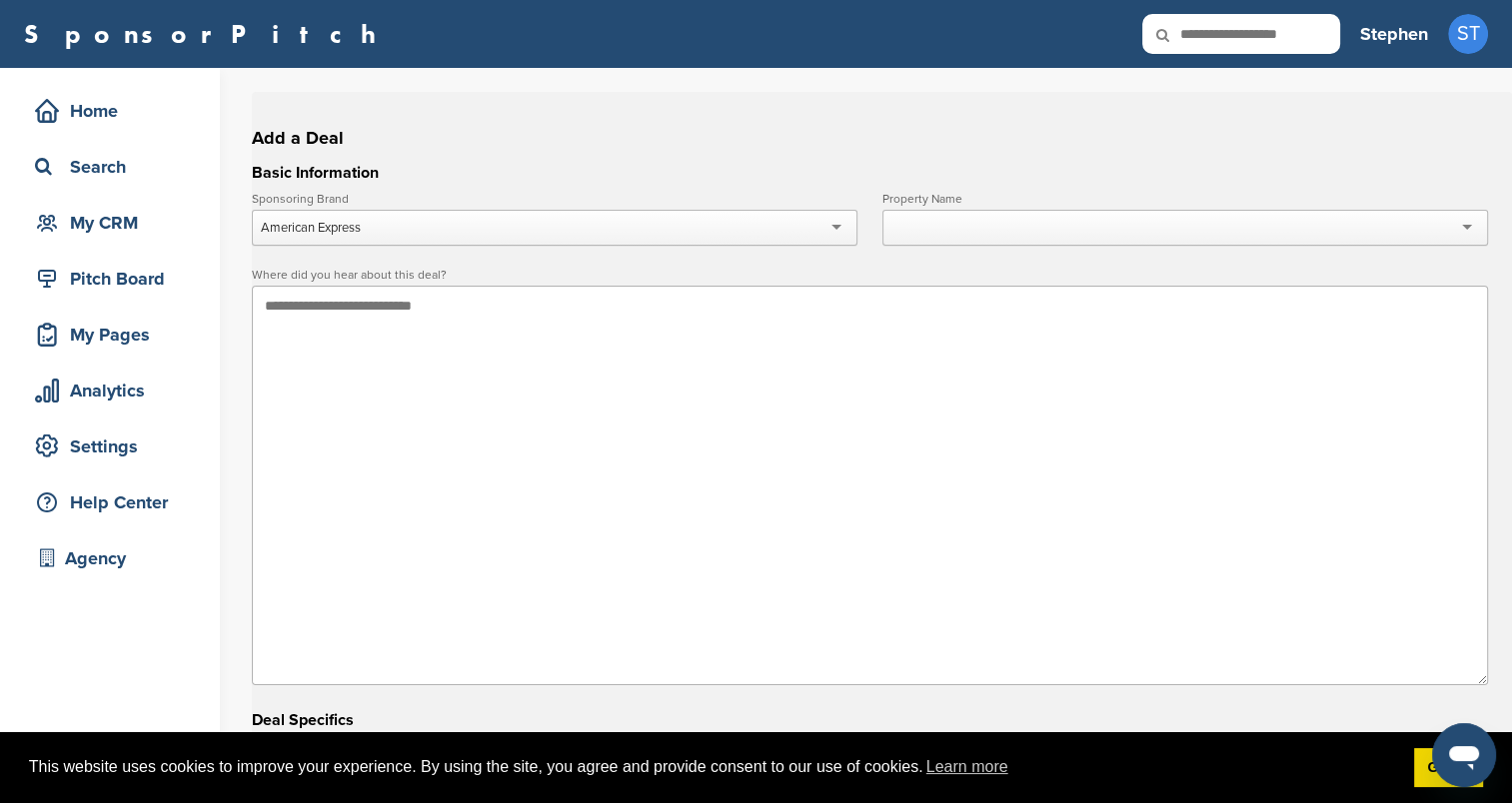 click at bounding box center [1185, 228] 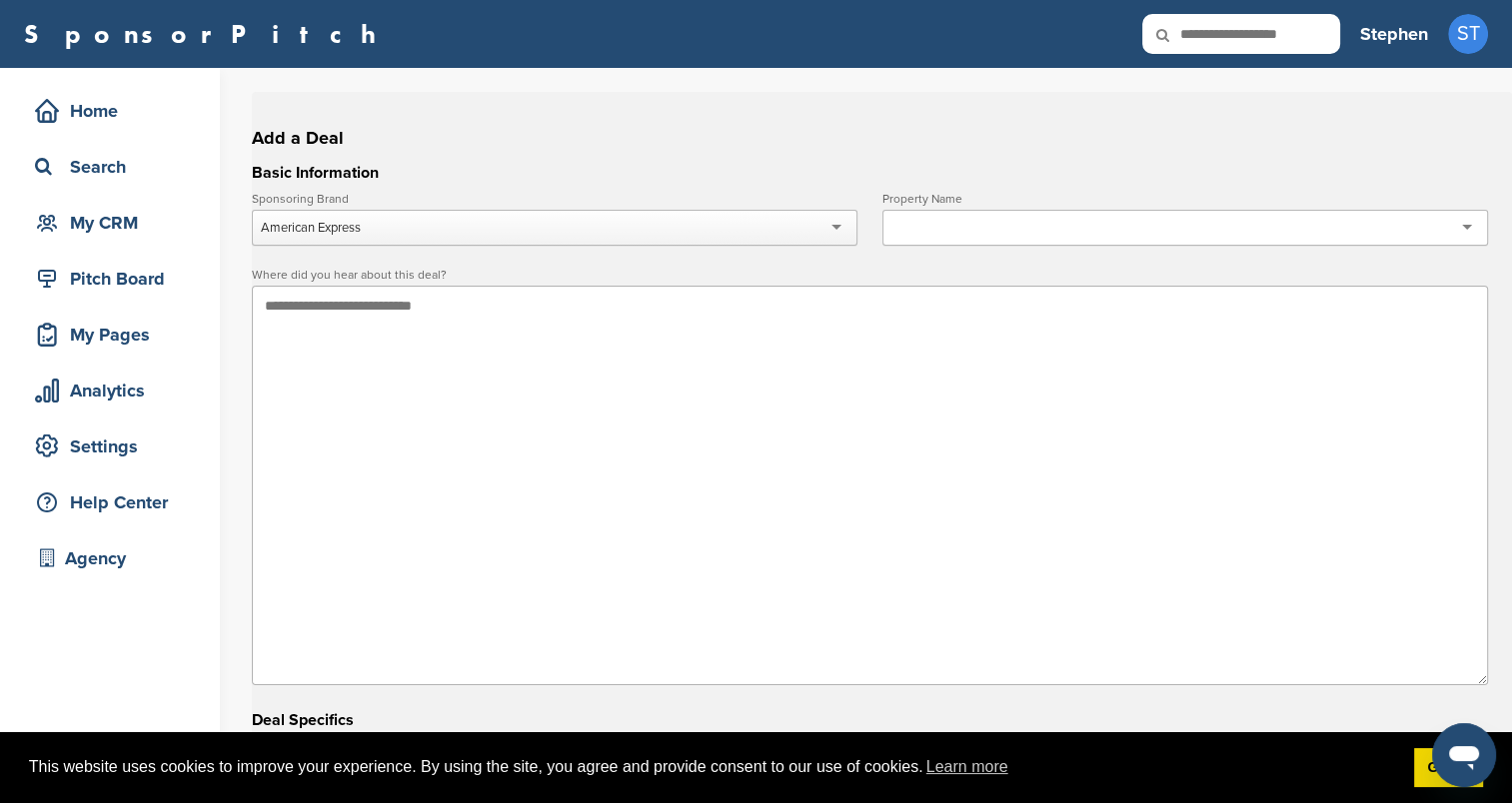 type on "*" 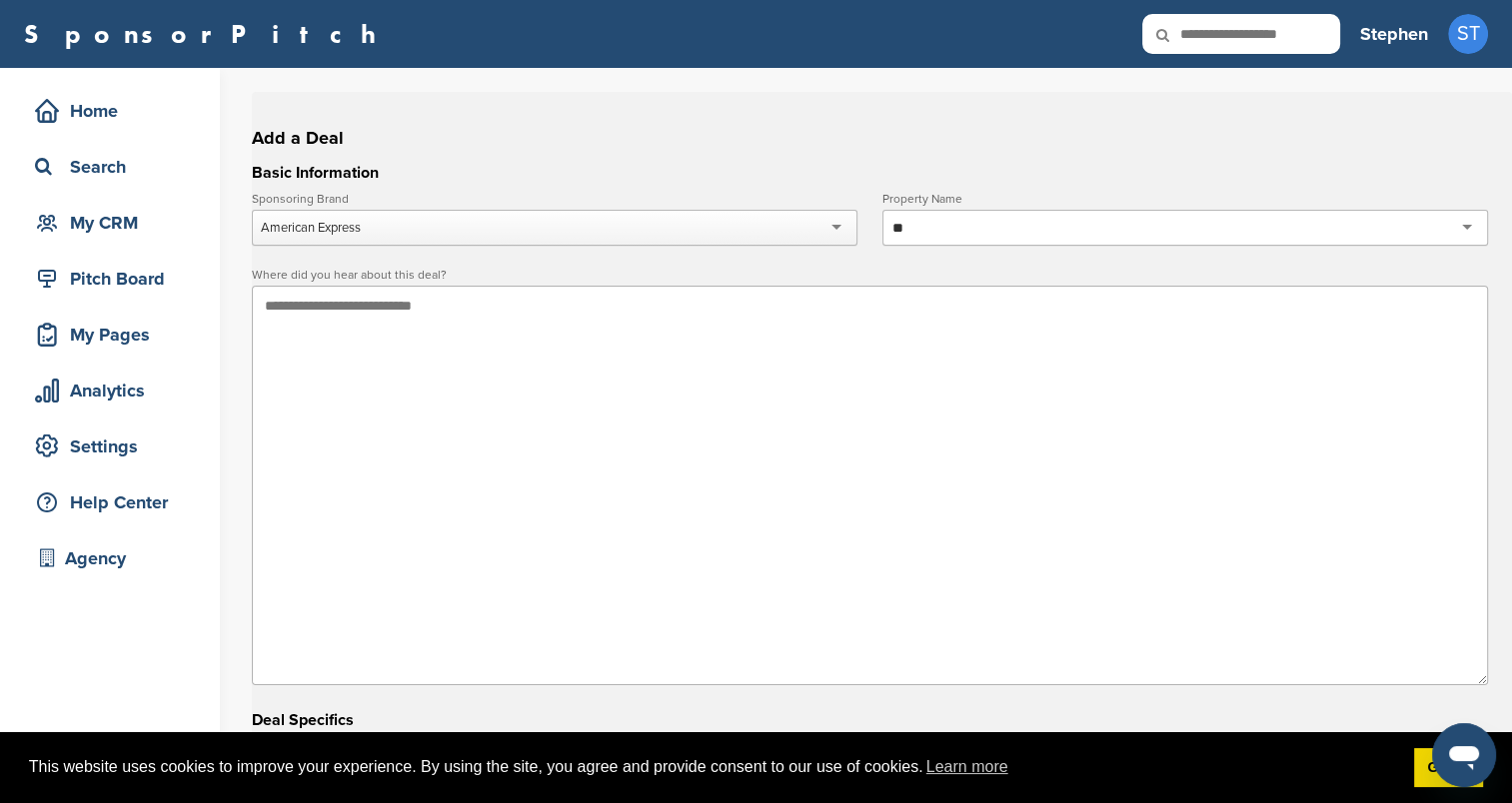 type on "*" 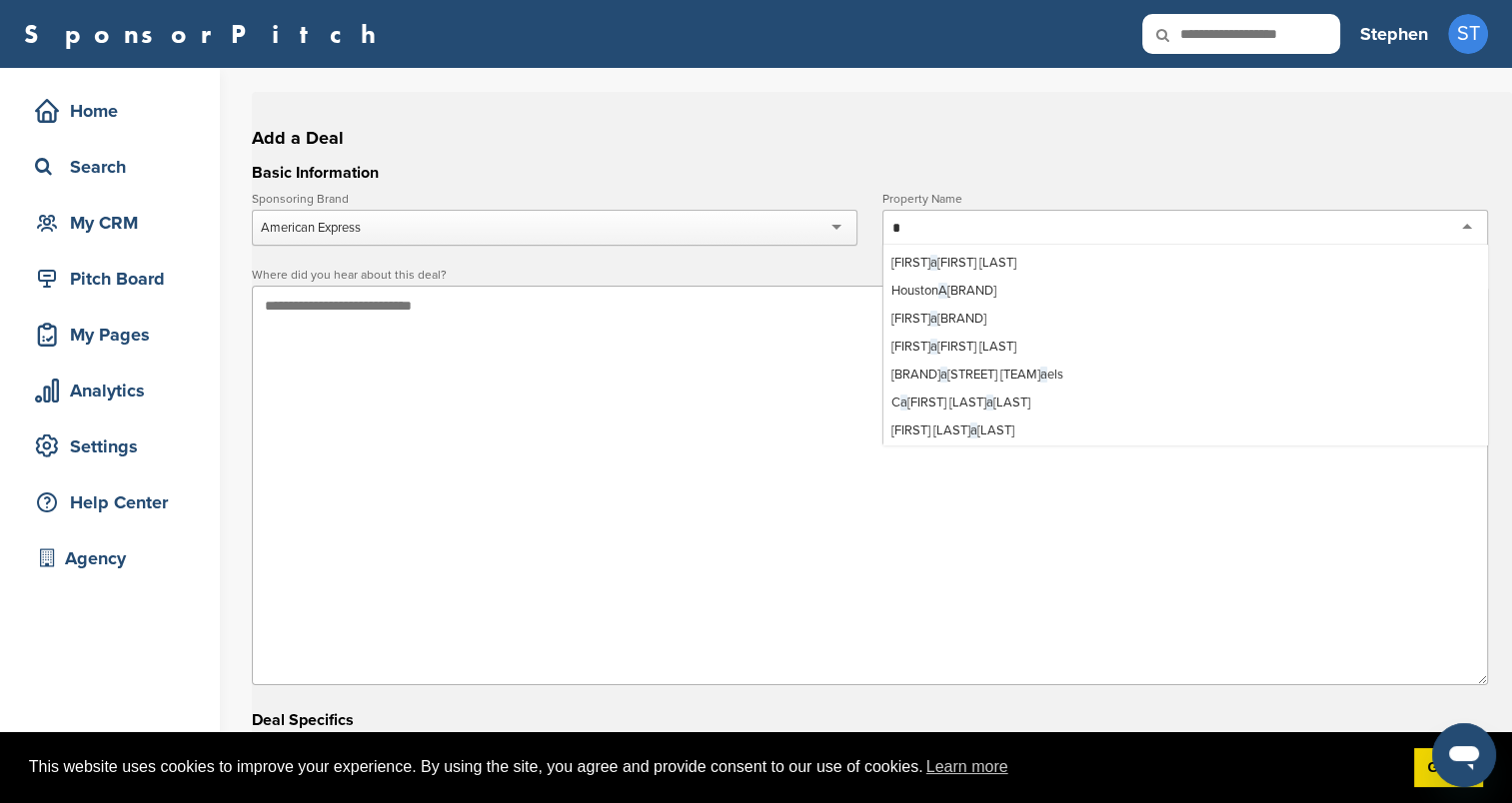 scroll, scrollTop: 0, scrollLeft: 0, axis: both 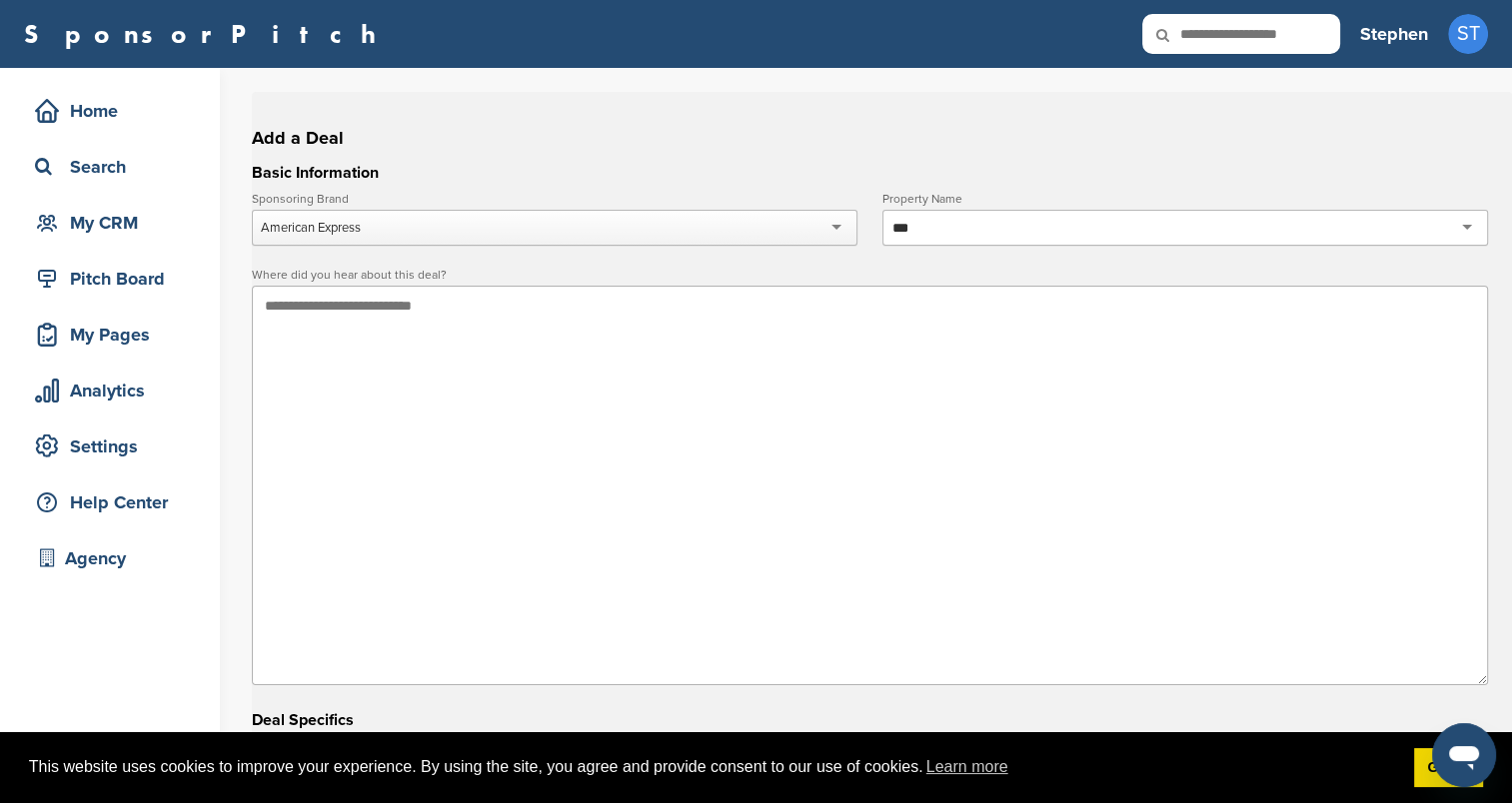 click on "***" at bounding box center (1185, 228) 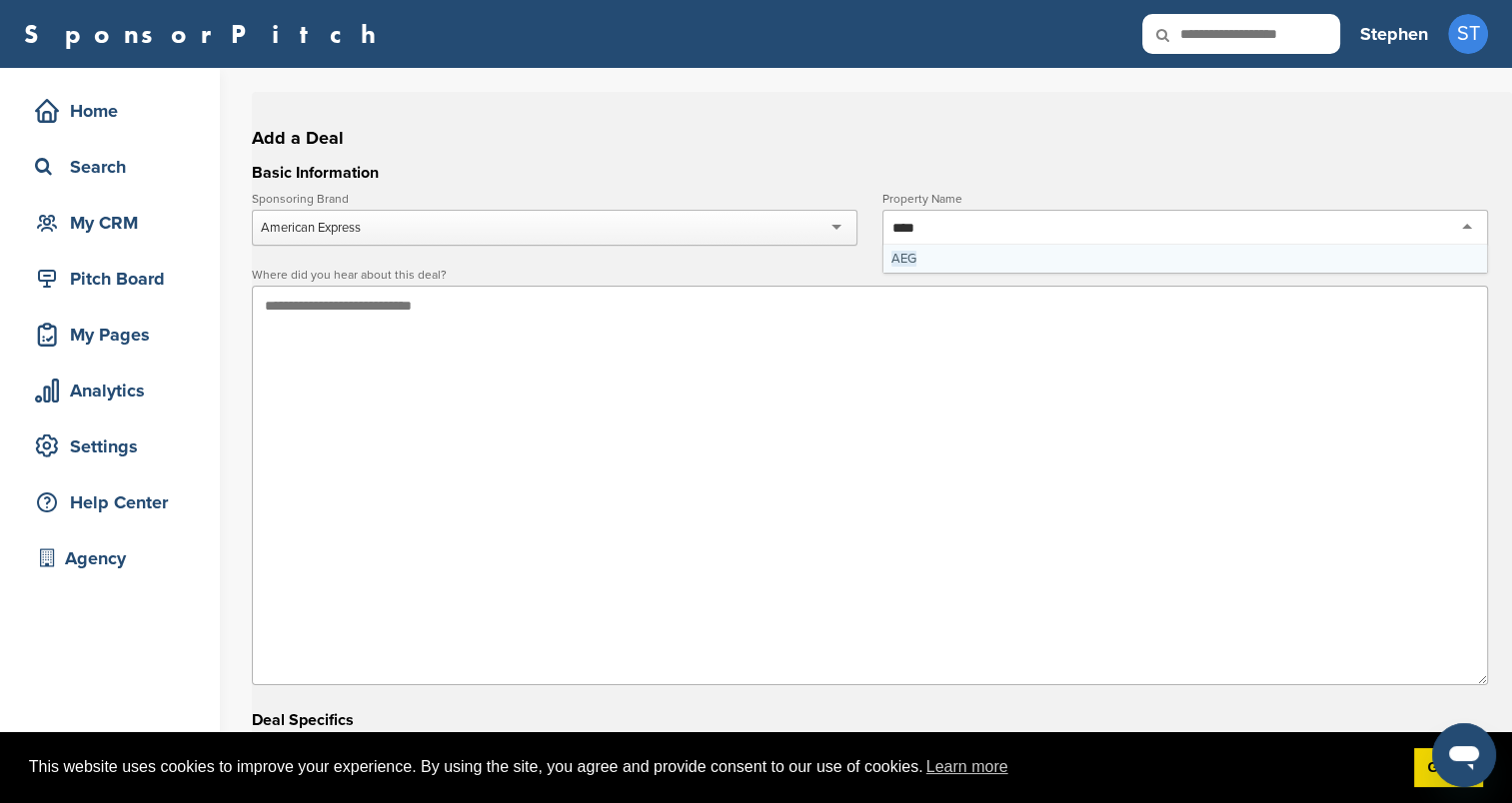 type 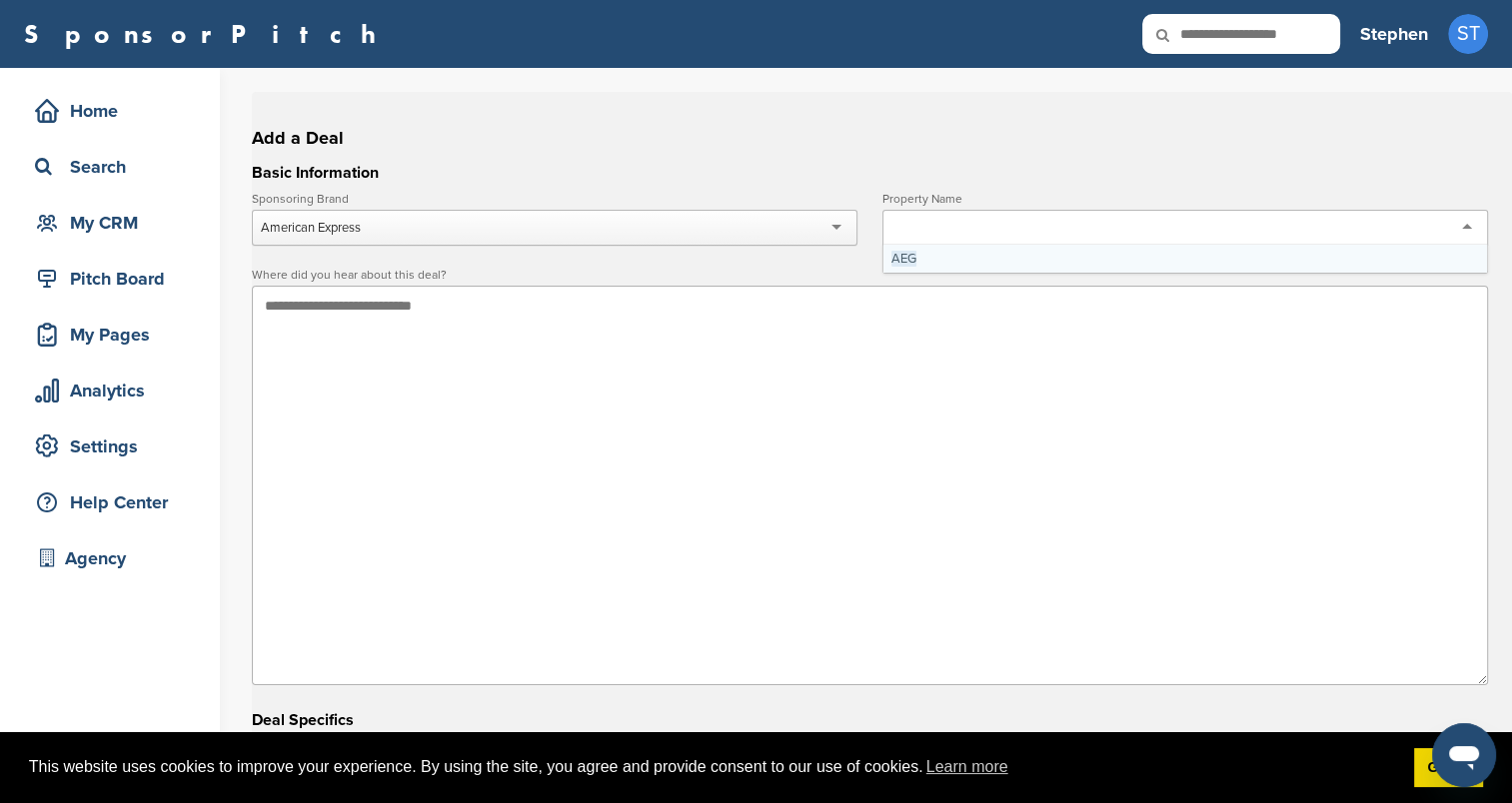 scroll, scrollTop: 0, scrollLeft: 0, axis: both 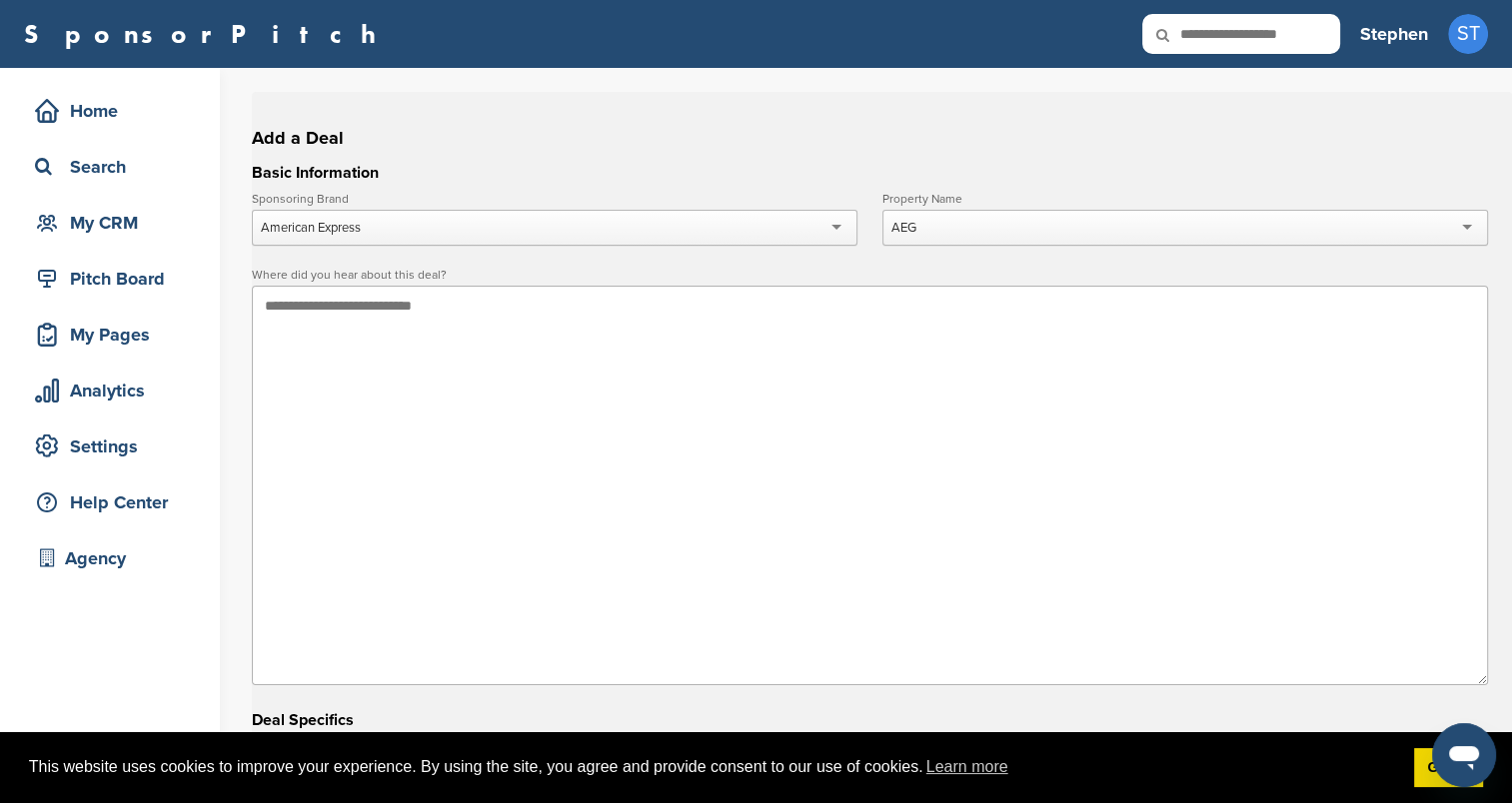 click at bounding box center (869, 485) 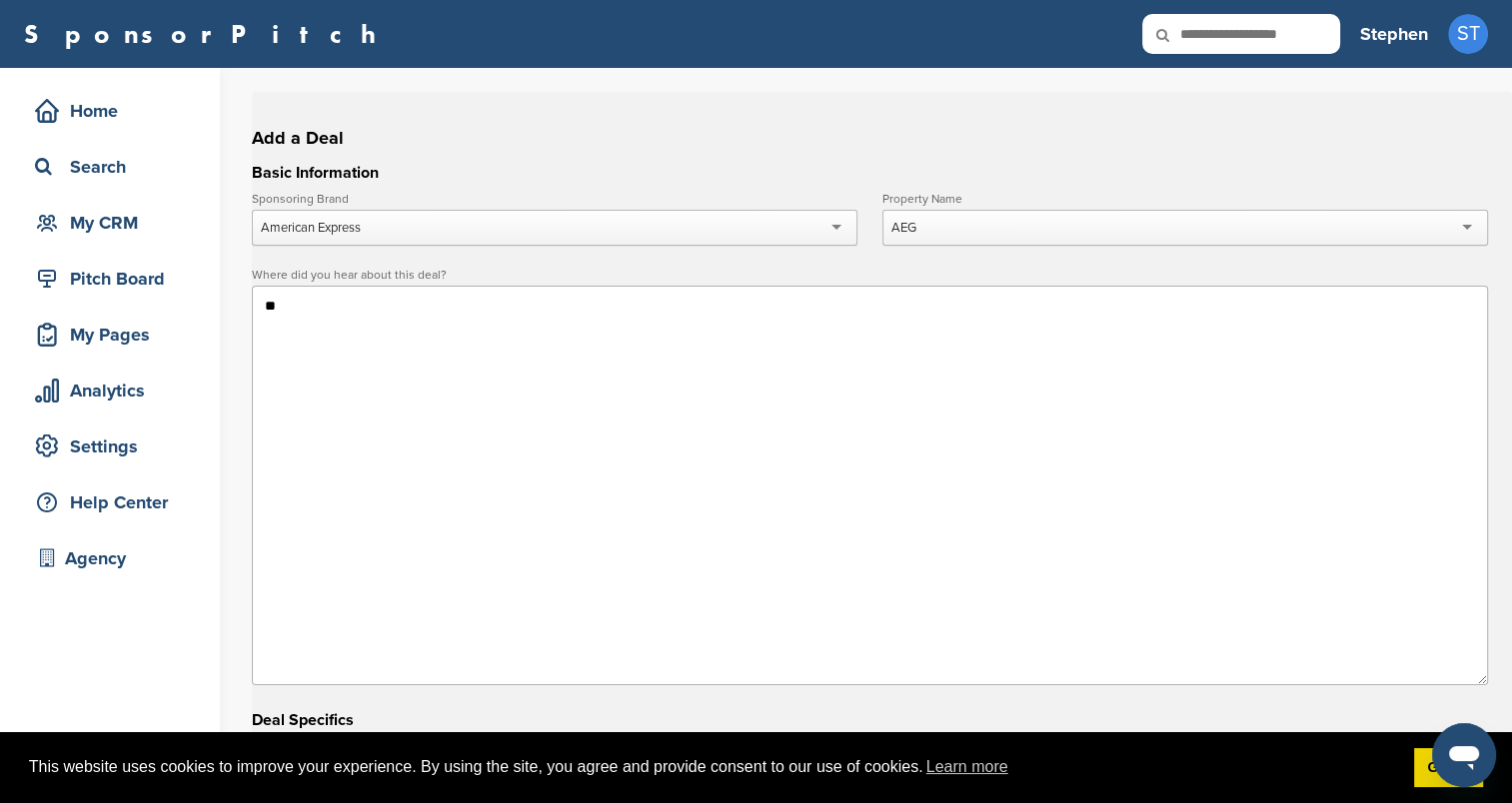 type on "*" 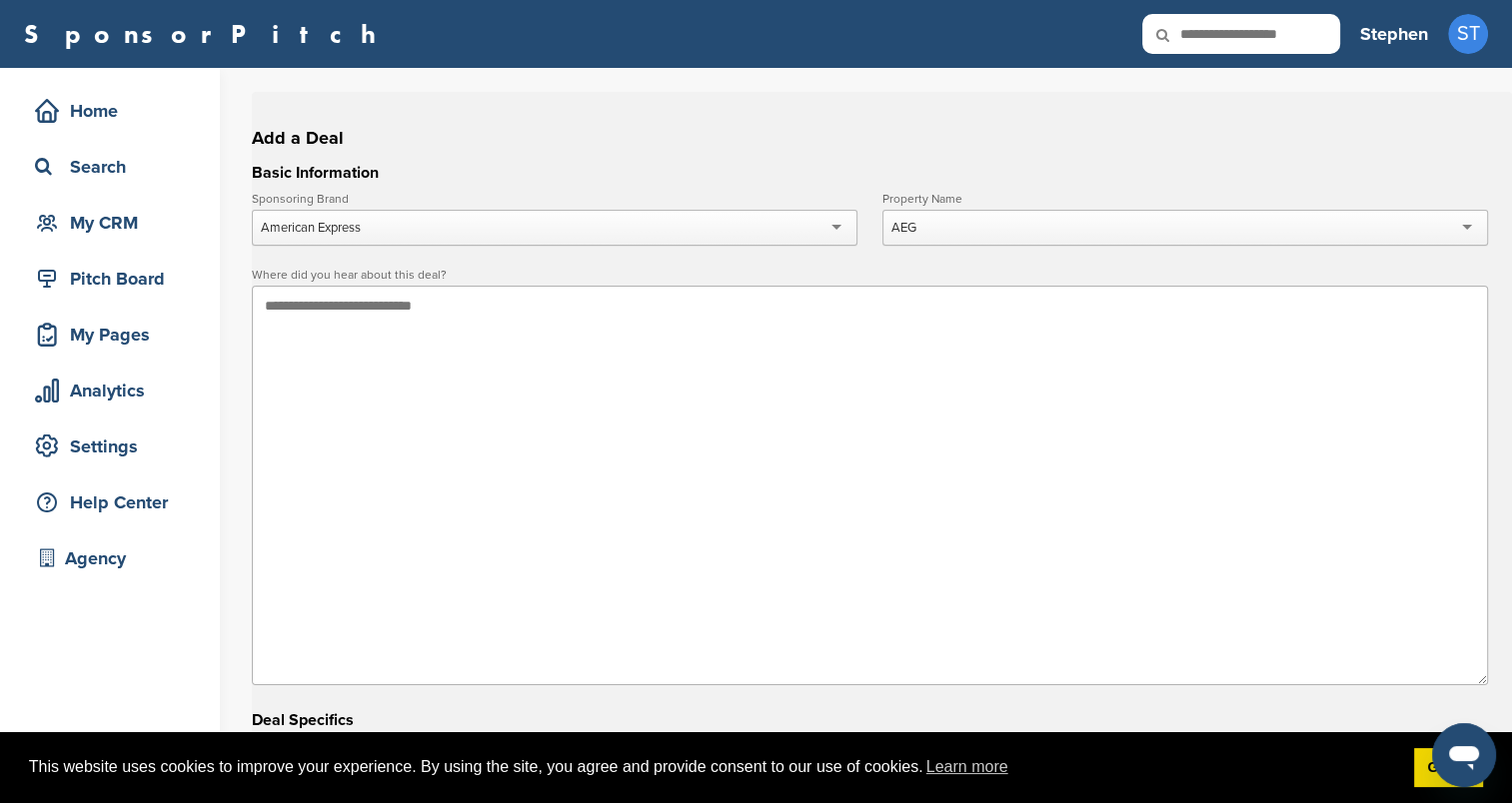 paste on "**********" 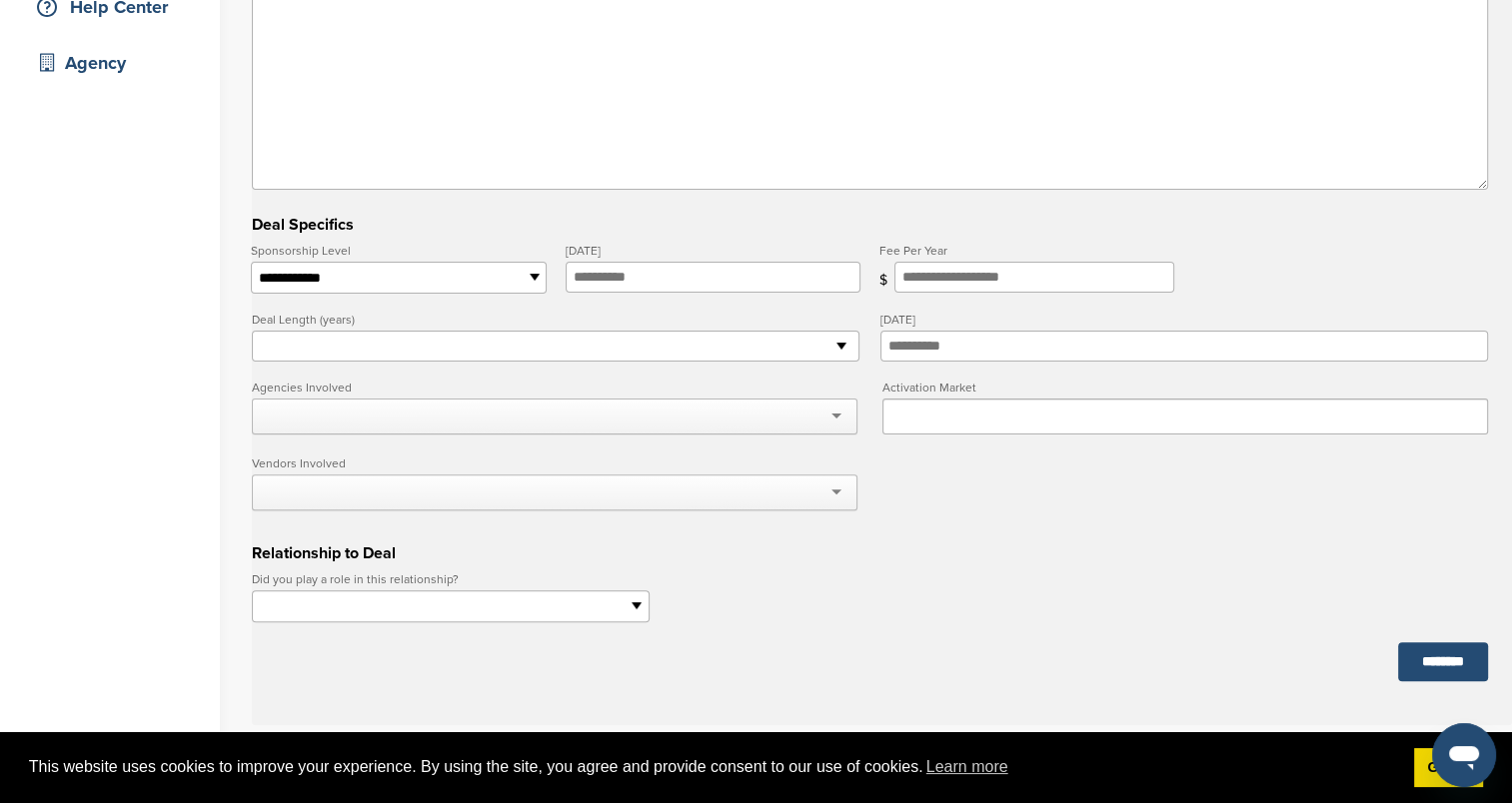 scroll, scrollTop: 499, scrollLeft: 0, axis: vertical 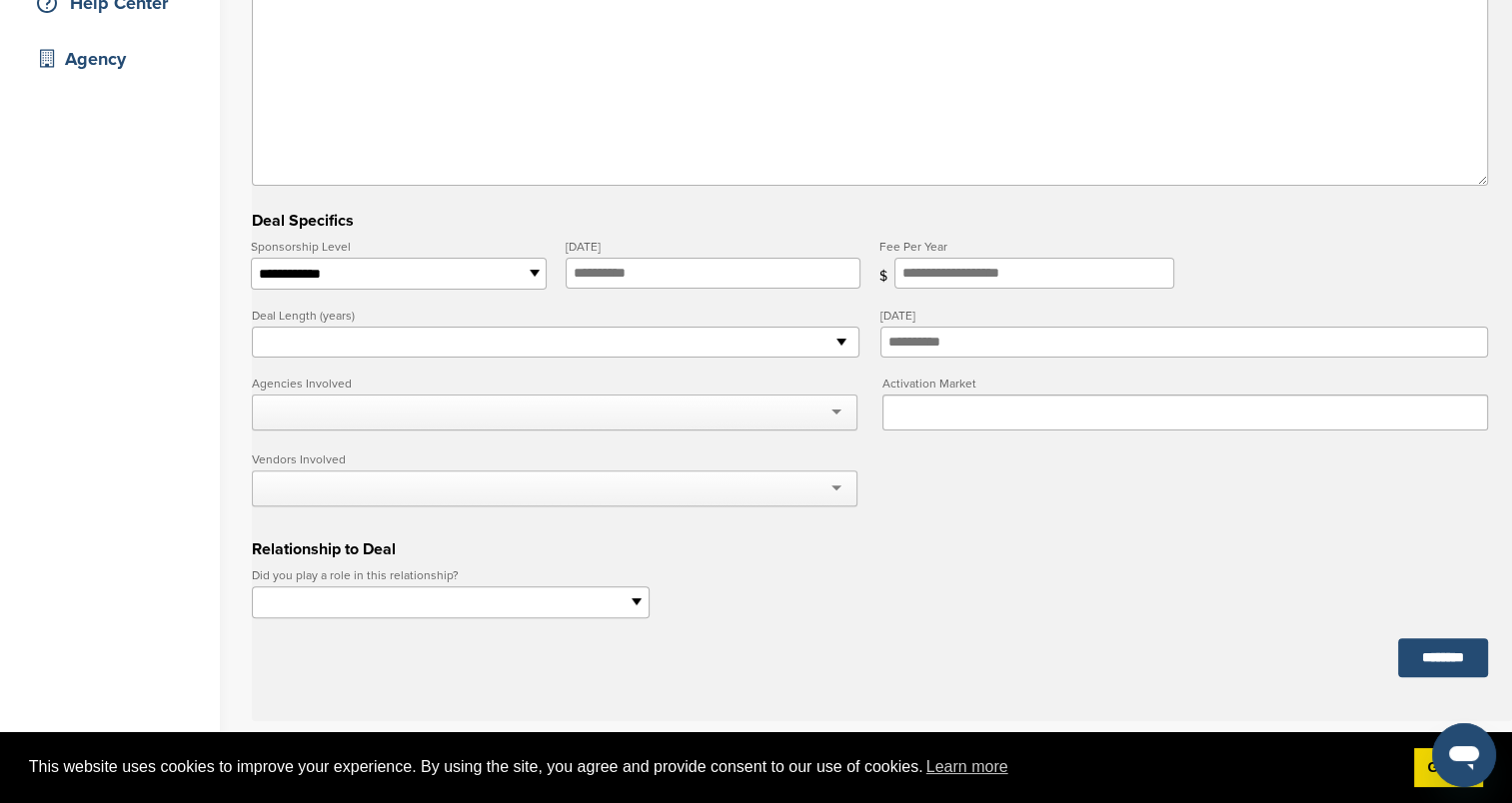 type on "**********" 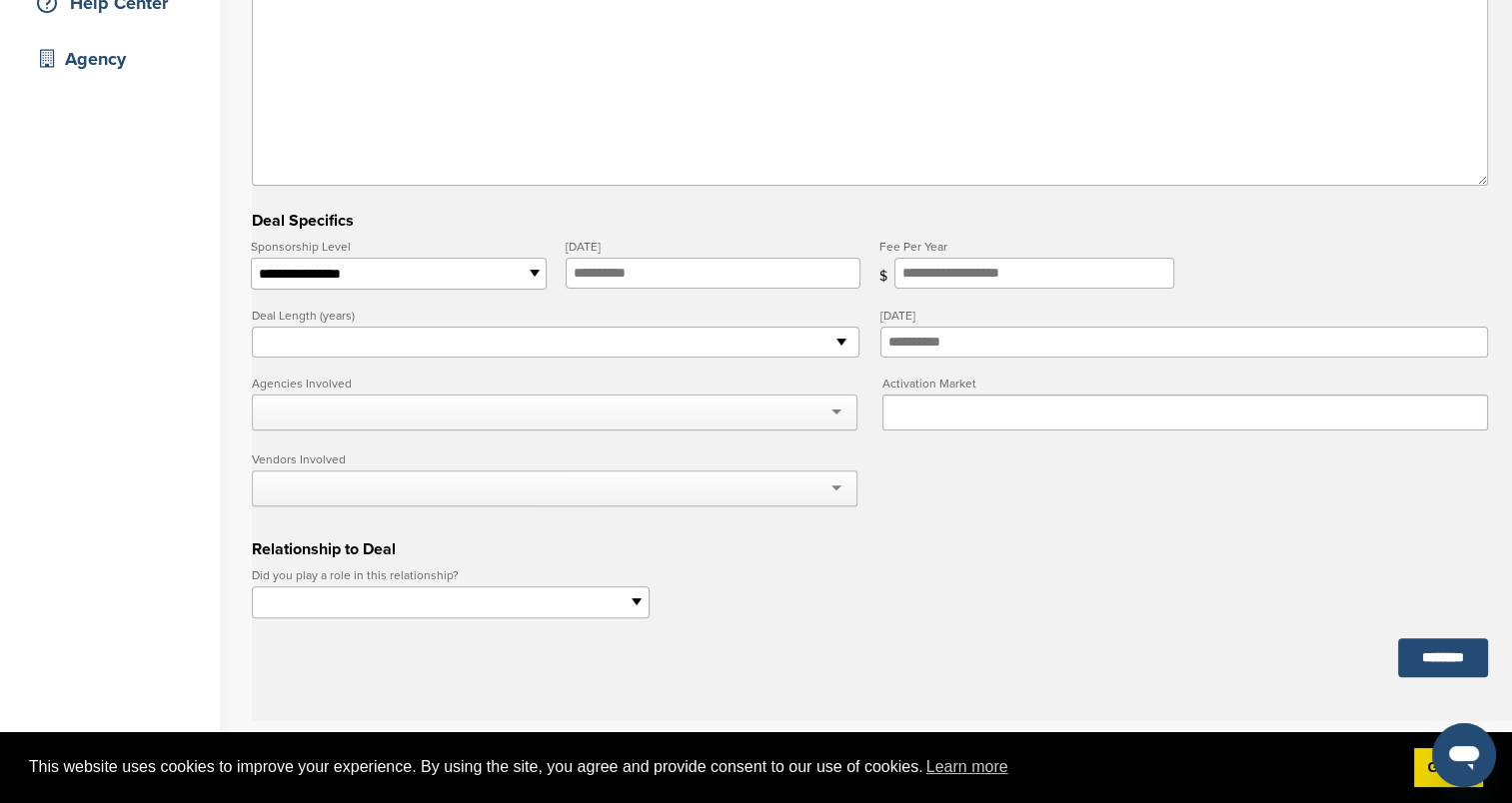 click on "**********" at bounding box center [398, 274] 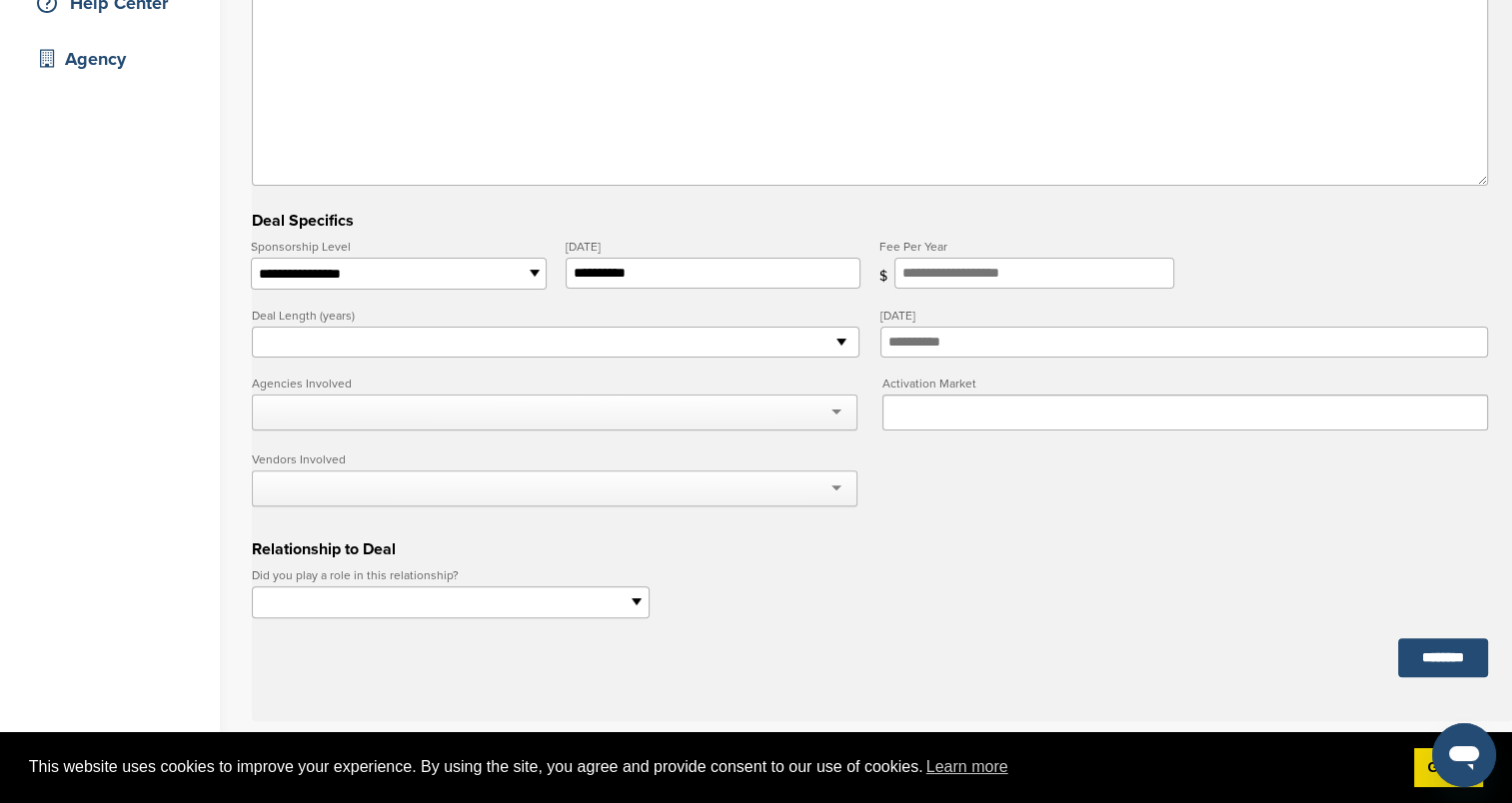 type on "**********" 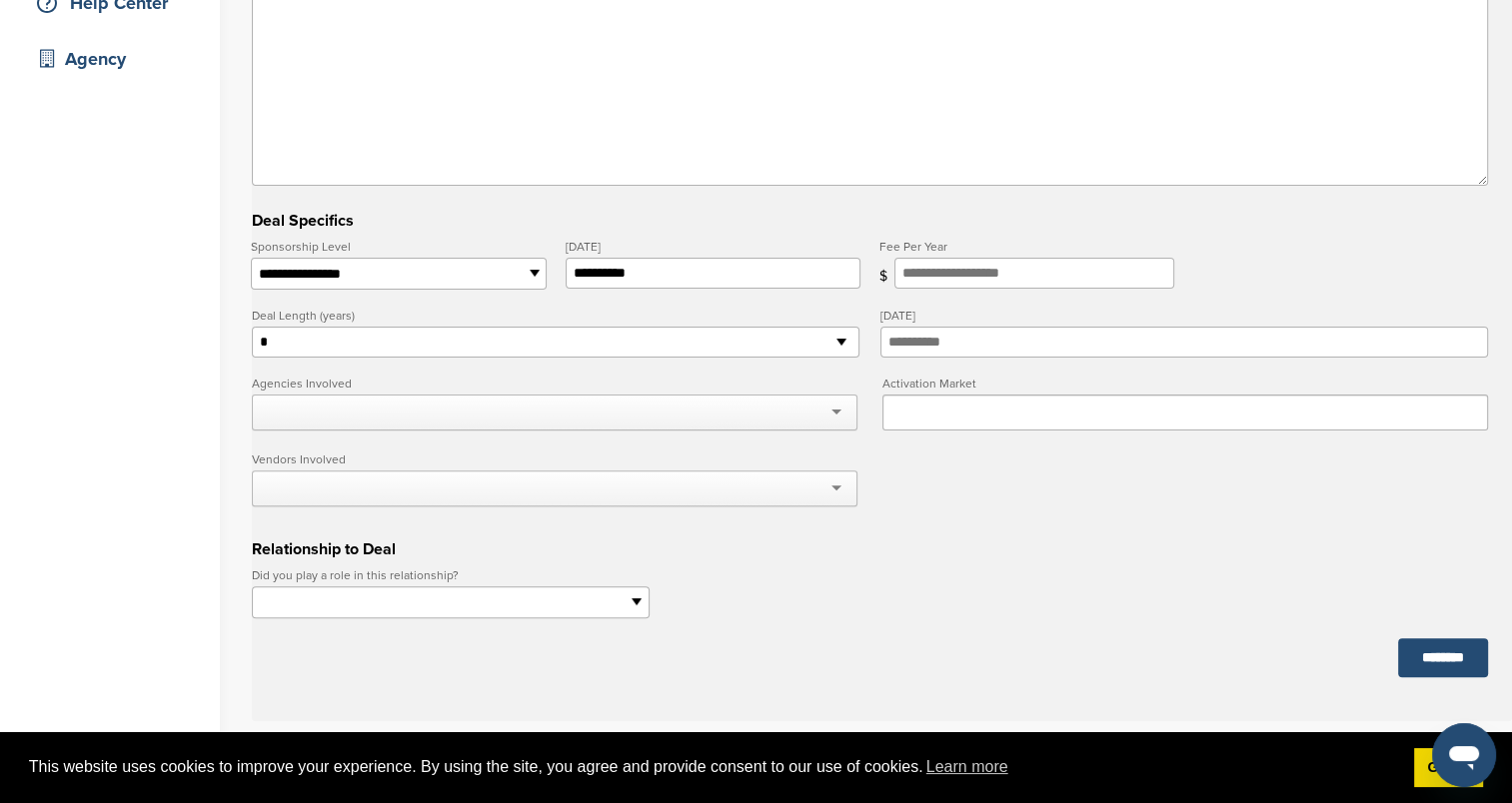 click on "*
*
*
*
*
*
*
*
*
**
**
**
**
**
**
**
**
**
**
**
**
**
**
**
**
**
**
**
**
**
**
**
**
**
**
**
**
**
**
**
**
**
**
**
**
**
**
**
**
**
**
**
**
**
**
**
**
**
**
**
**
**
**
**
**
**
**
**
**
**
**
**
**
**
**
**
**
**
**
**
**
**
**
**
**
**
**
**
**
**
**
**
**
**
**
**
**
**
**
***" at bounding box center [556, 343] 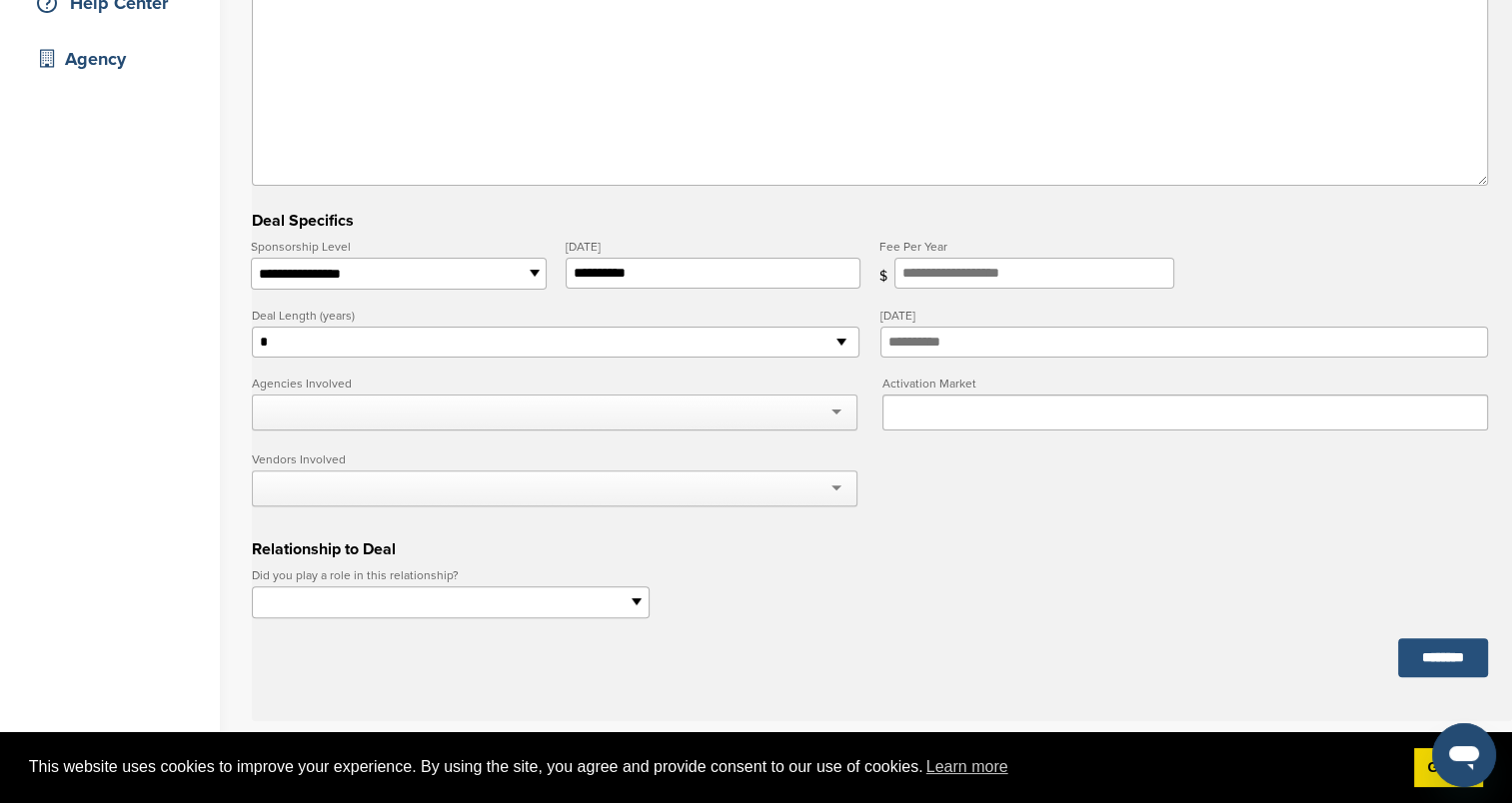 click on "********" at bounding box center (1443, 657) 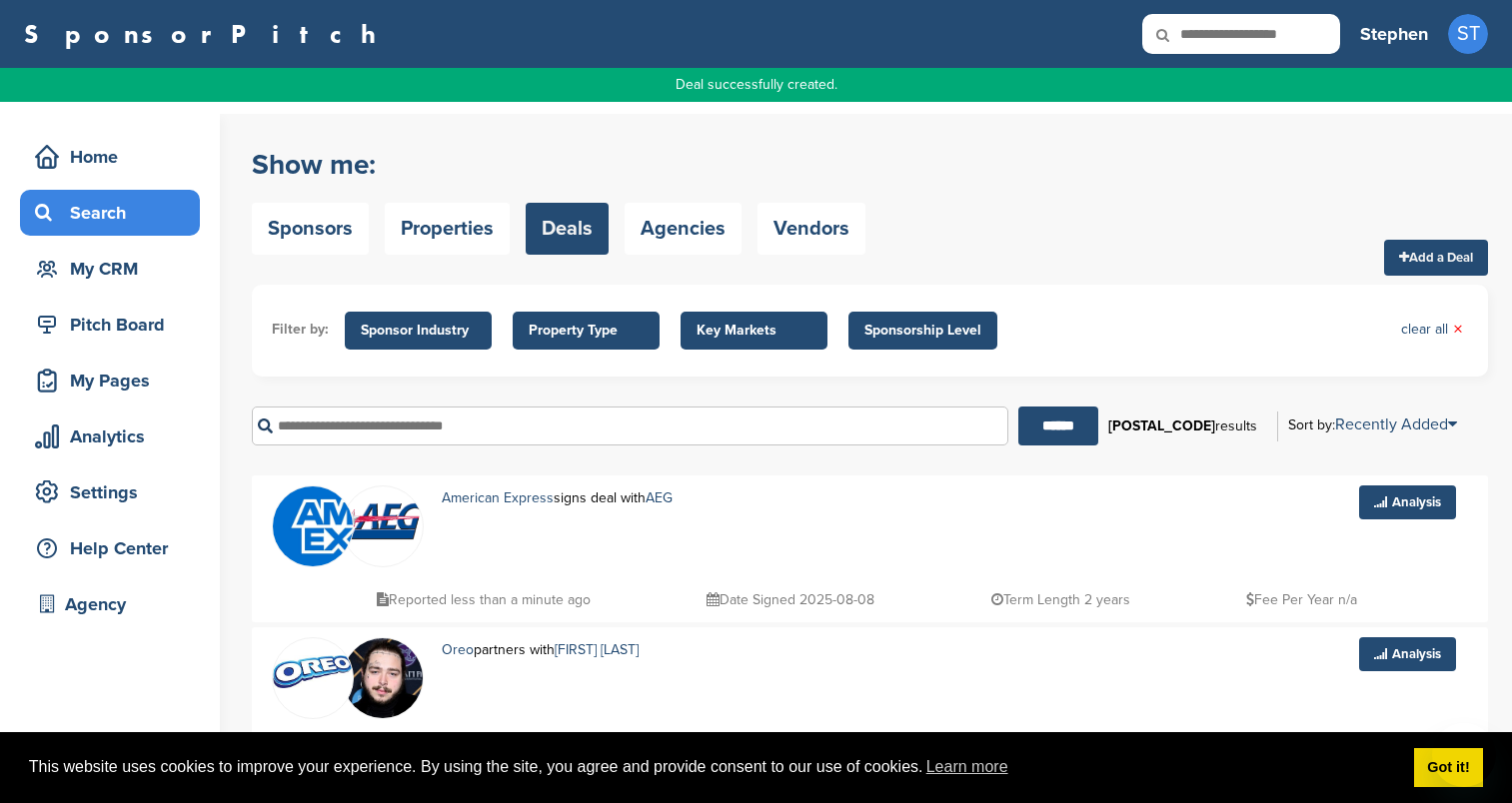 scroll, scrollTop: 0, scrollLeft: 0, axis: both 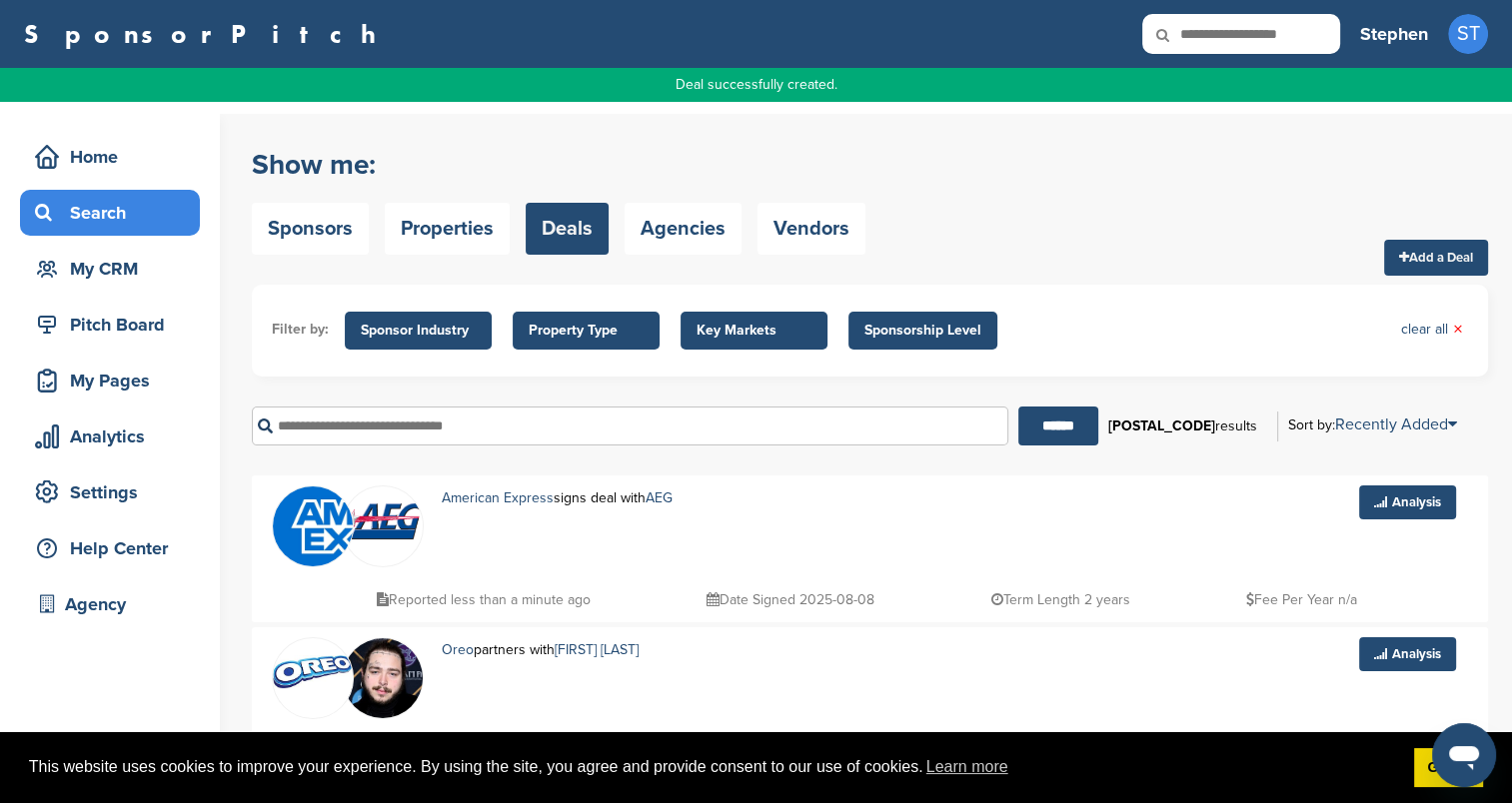 click on "Add a Deal" at bounding box center [1436, 258] 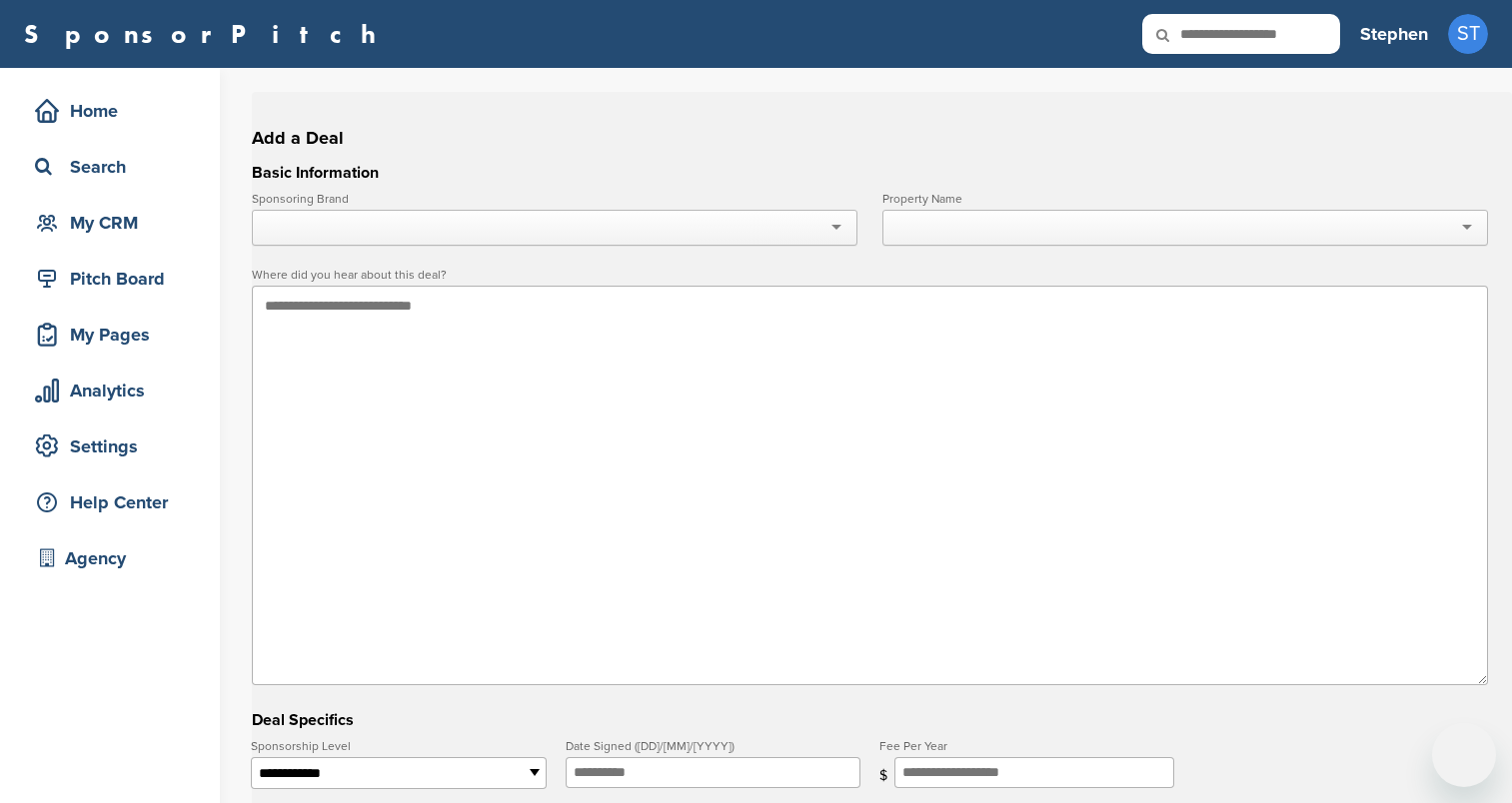 scroll, scrollTop: 0, scrollLeft: 0, axis: both 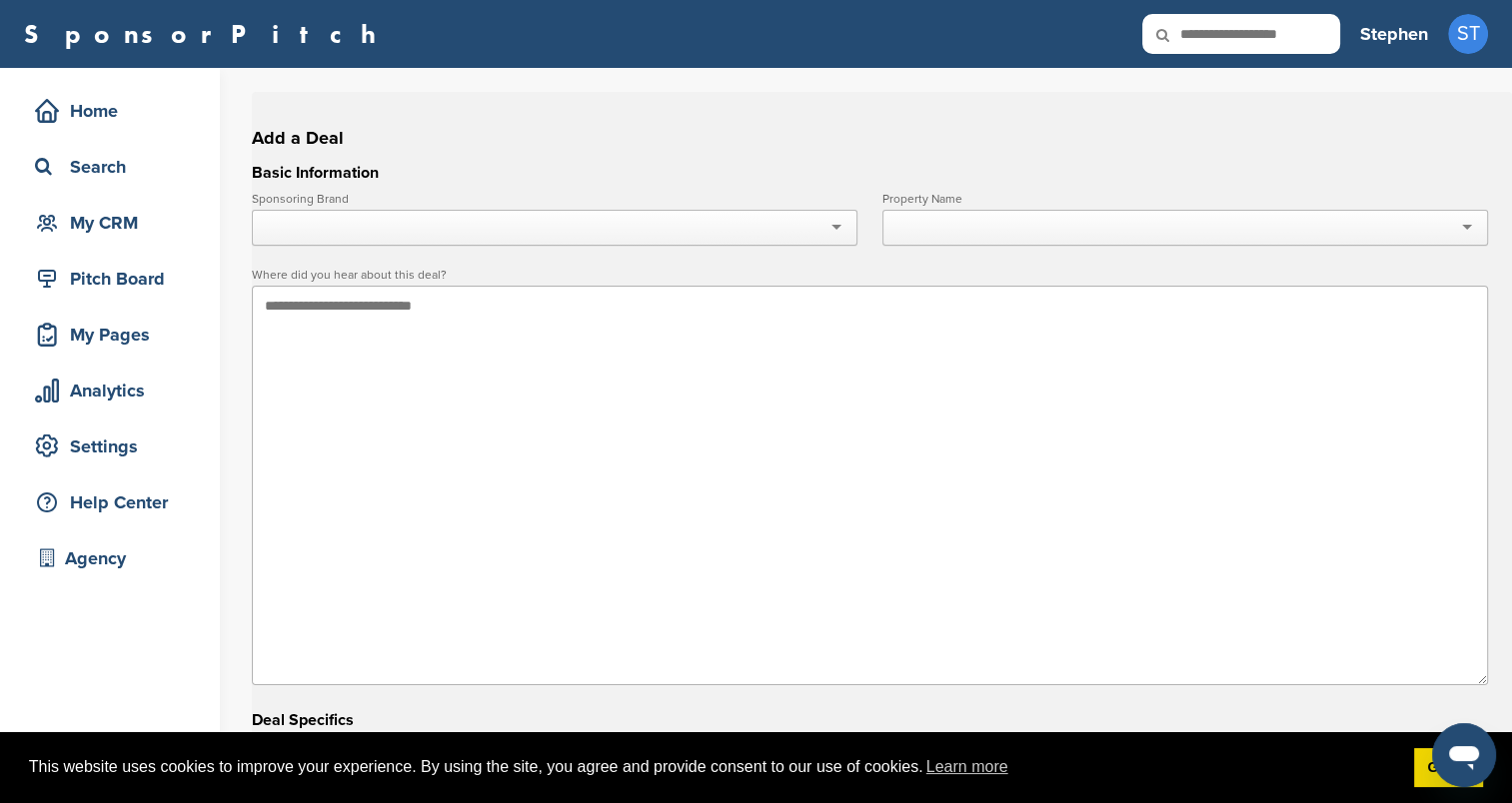 click at bounding box center (555, 228) 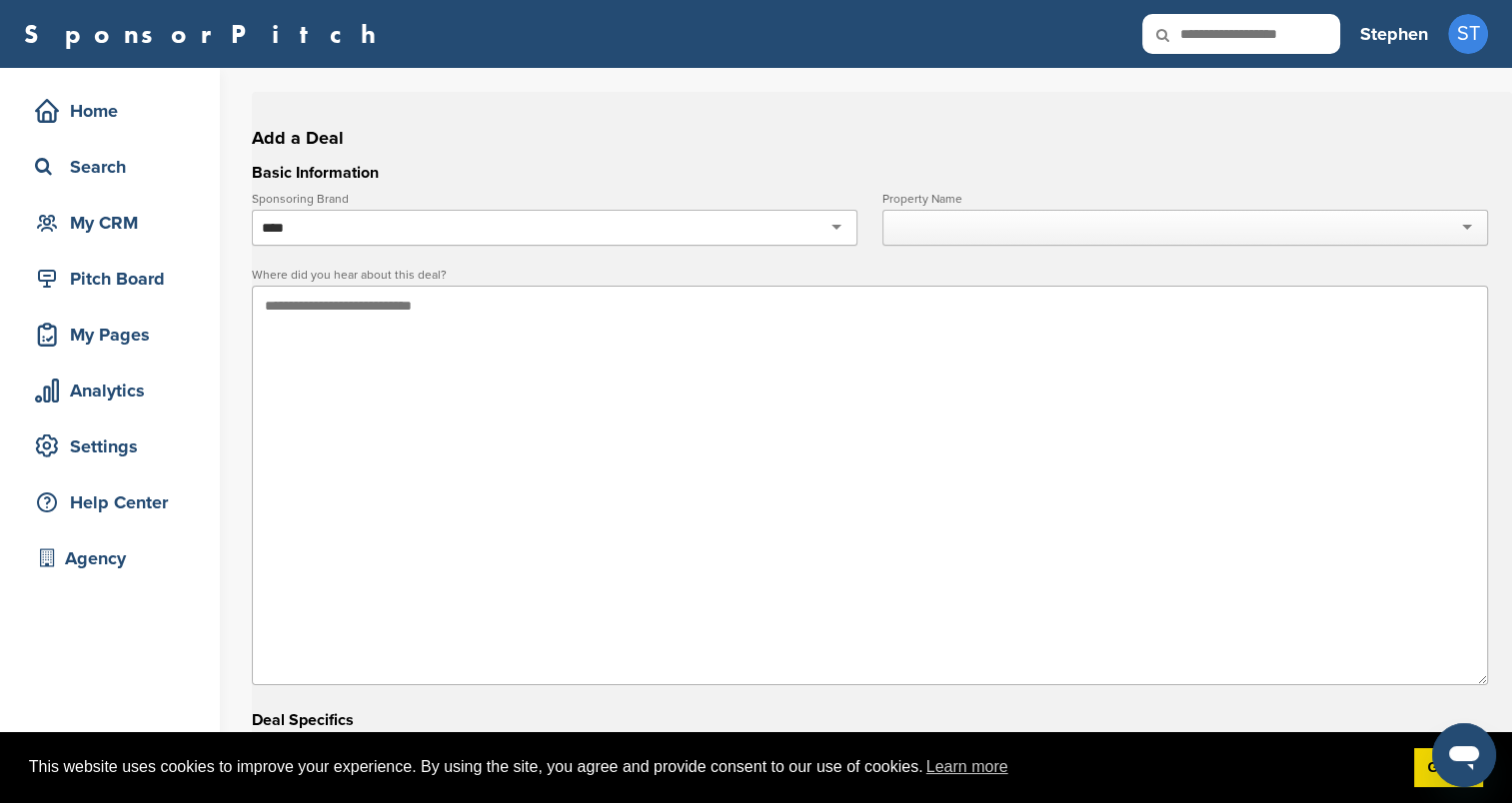type on "*****" 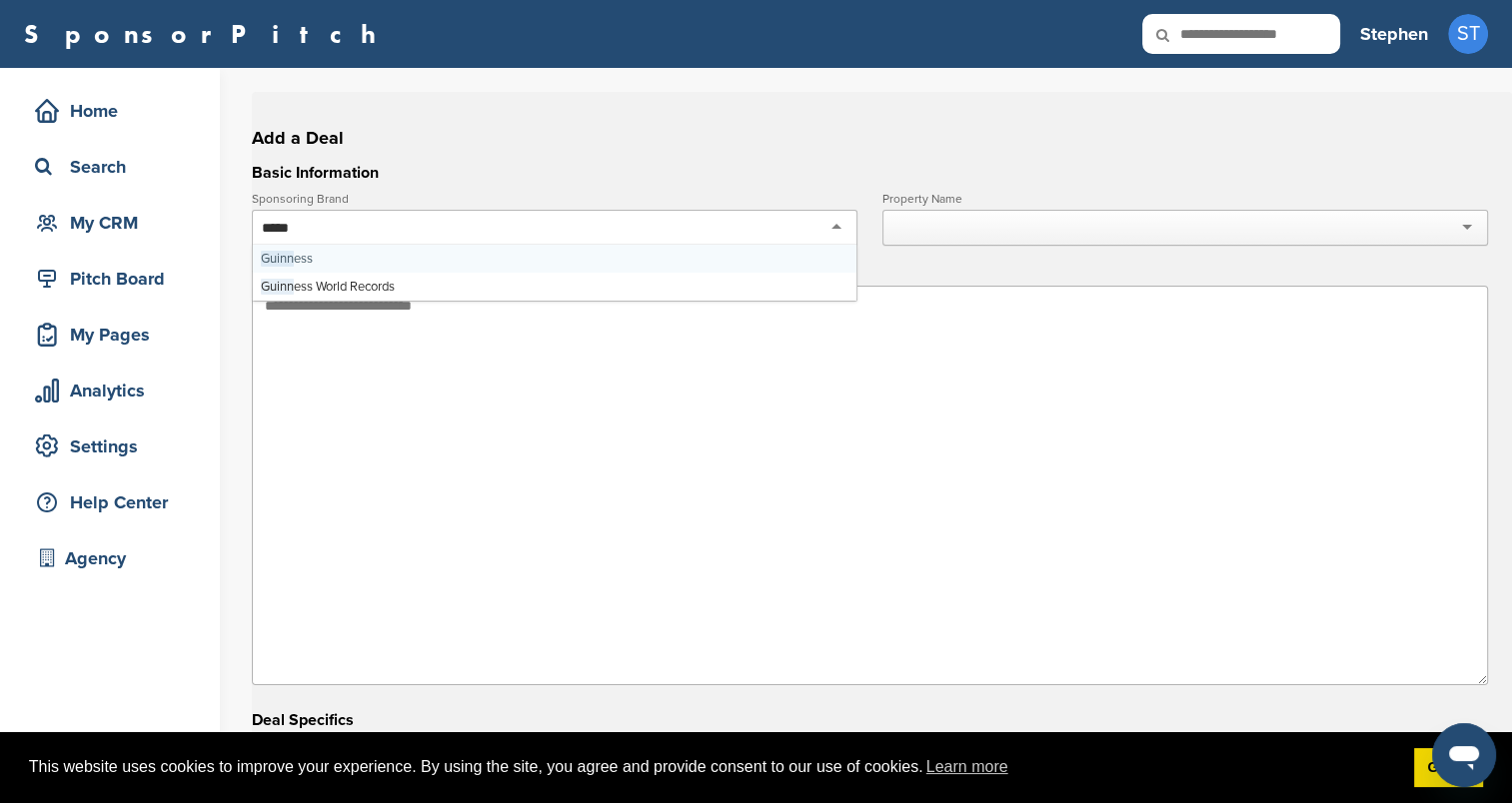 type 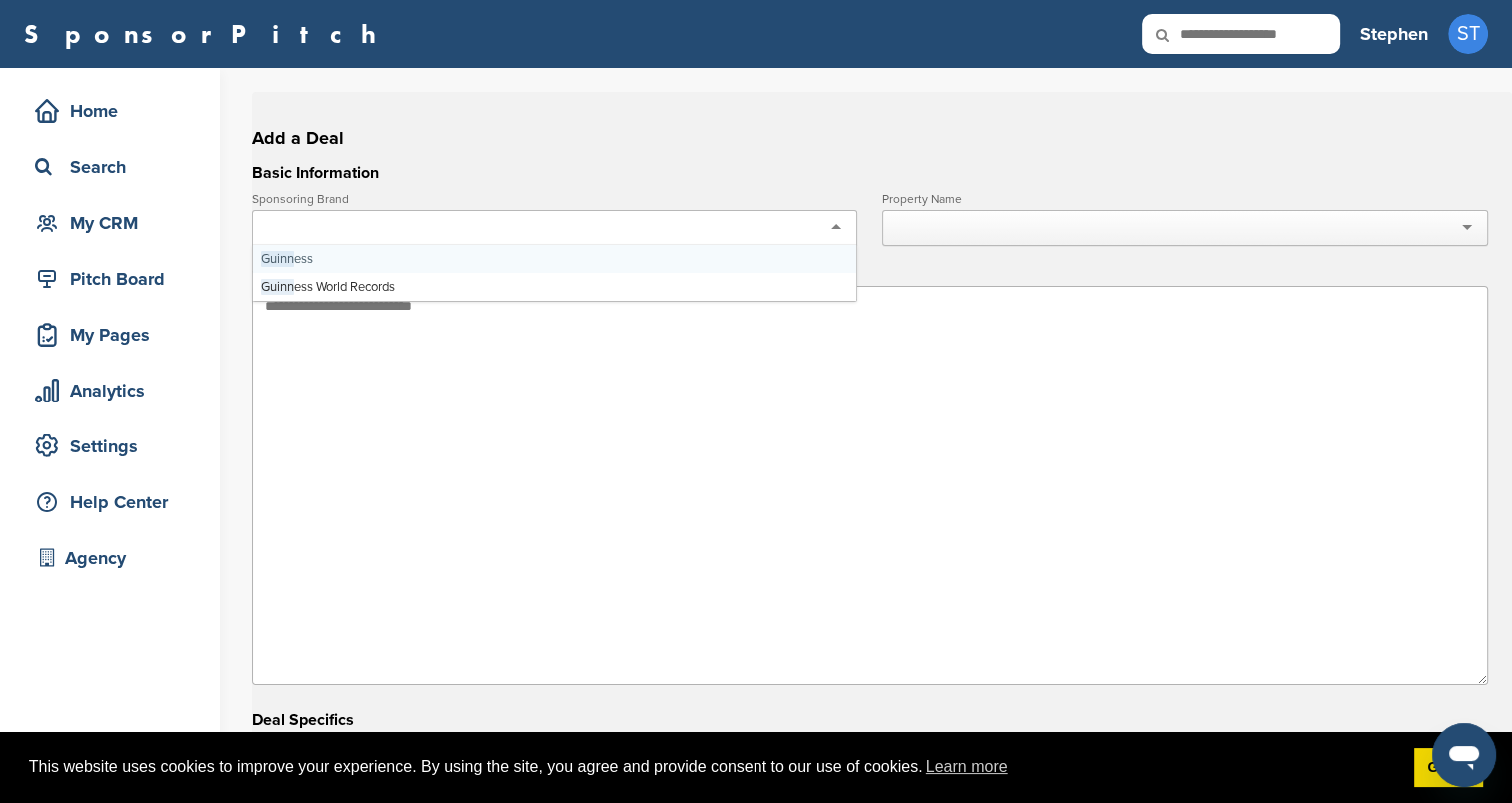 scroll, scrollTop: 0, scrollLeft: 0, axis: both 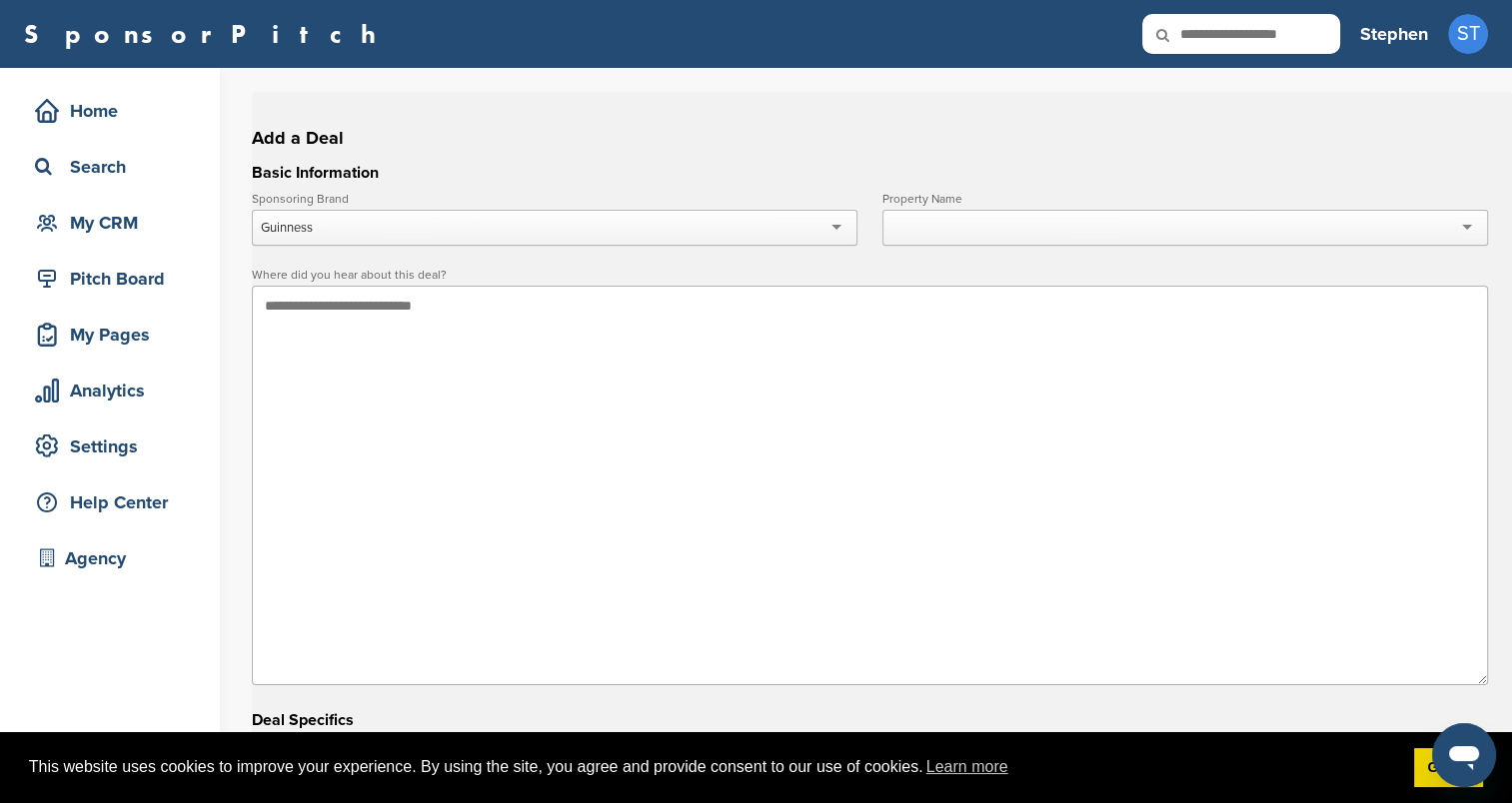 click at bounding box center [1185, 228] 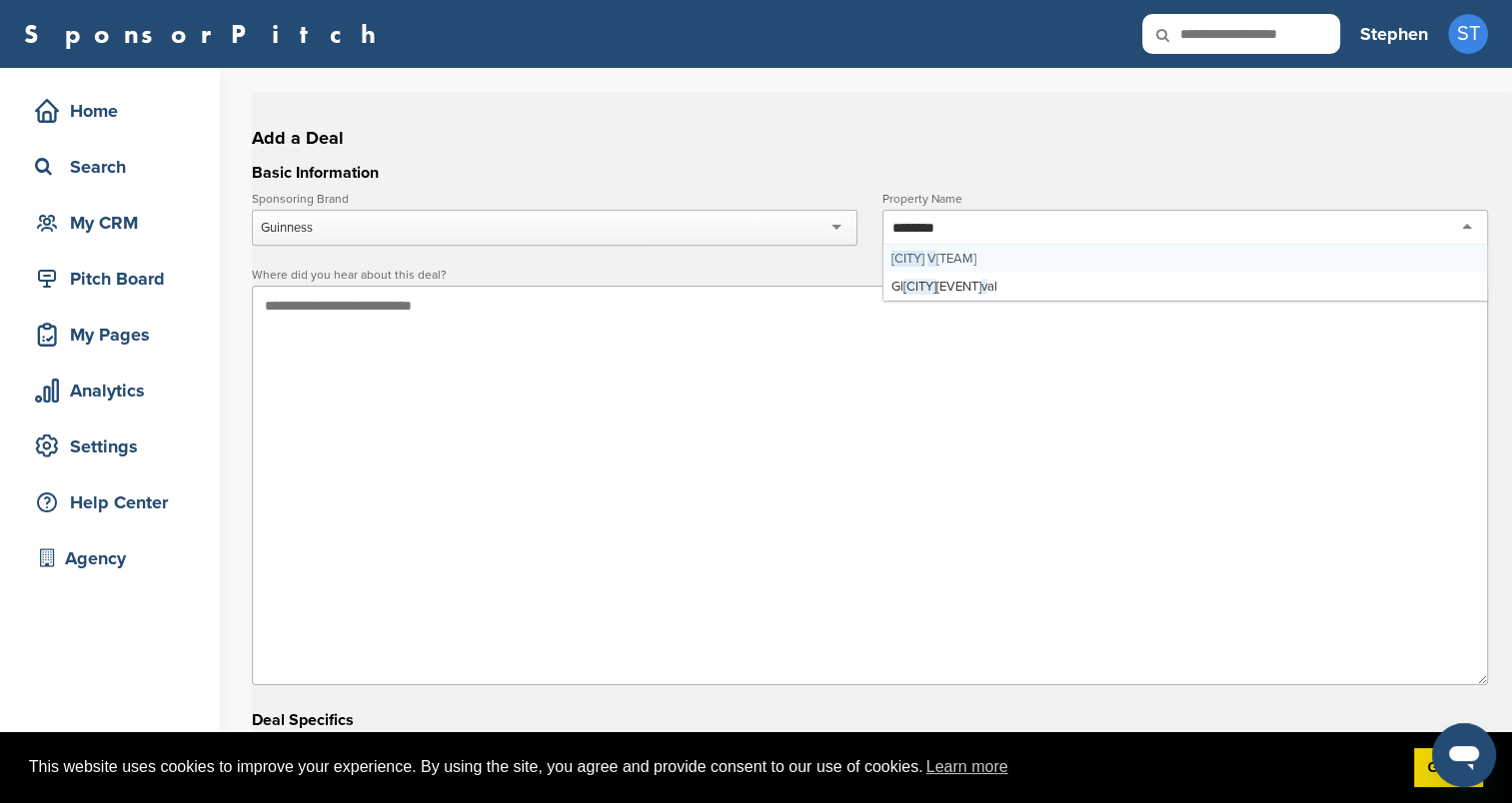type on "*********" 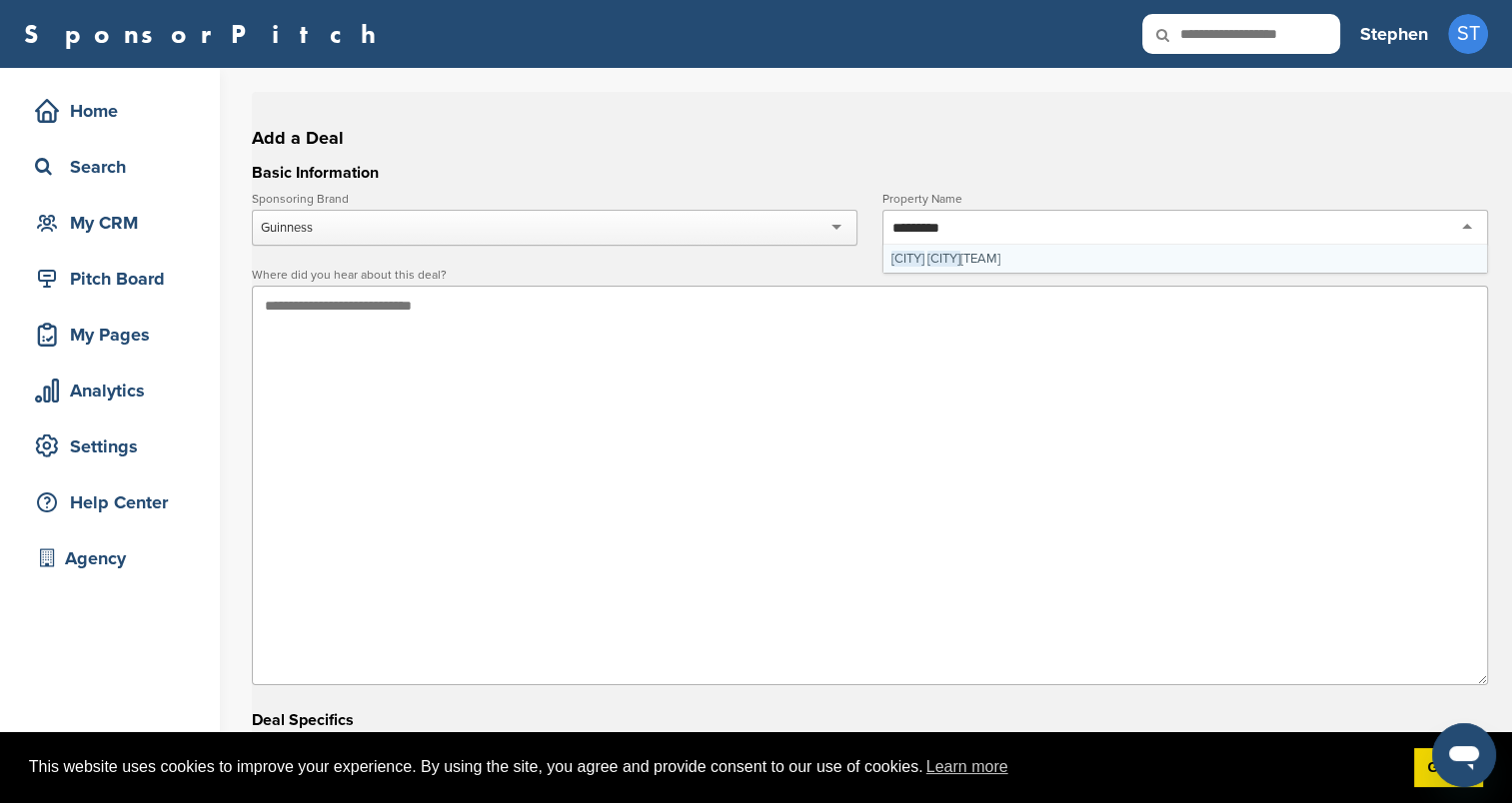 type 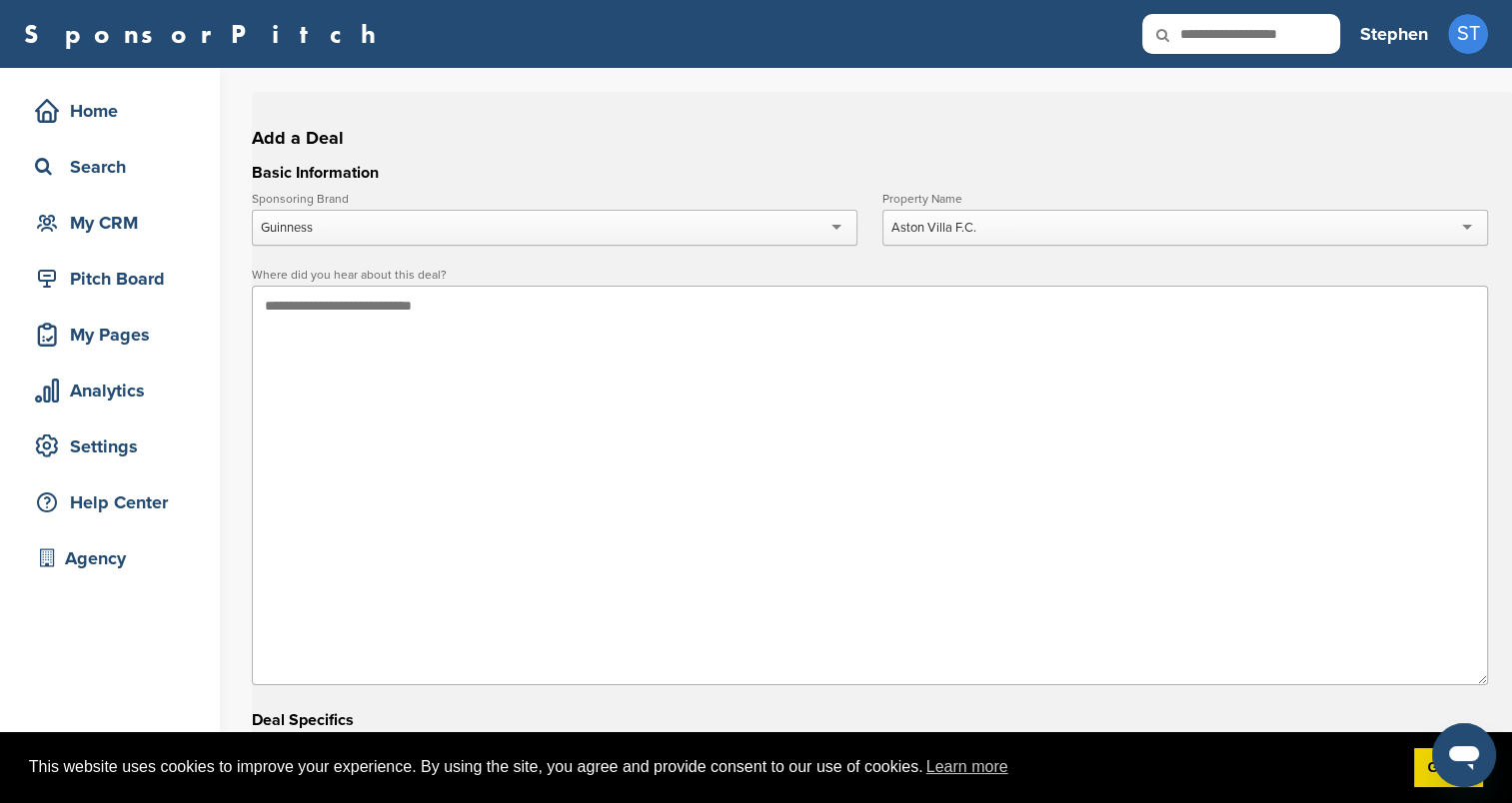 scroll, scrollTop: 0, scrollLeft: 0, axis: both 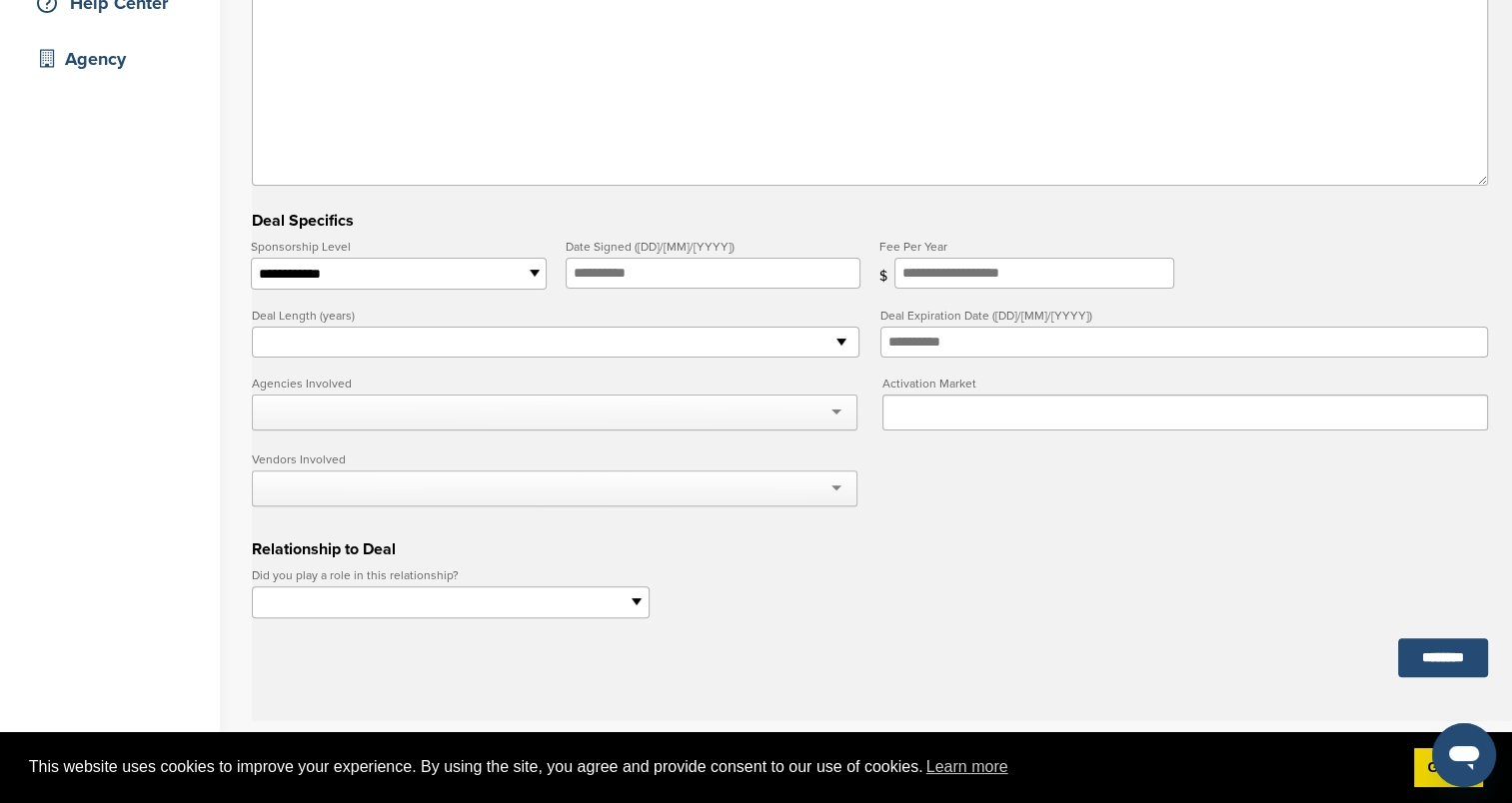 type on "**********" 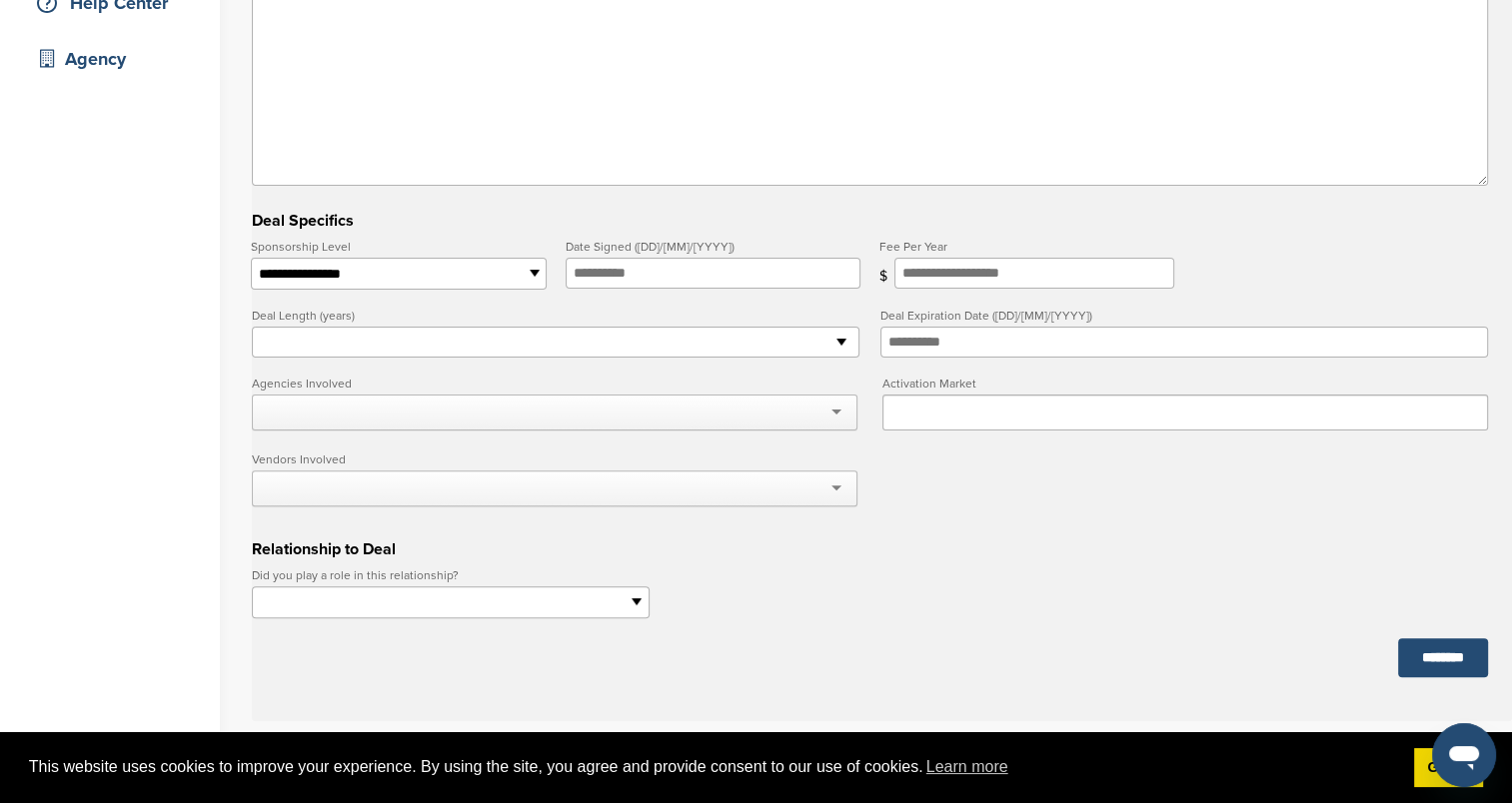click on "**********" at bounding box center (398, 274) 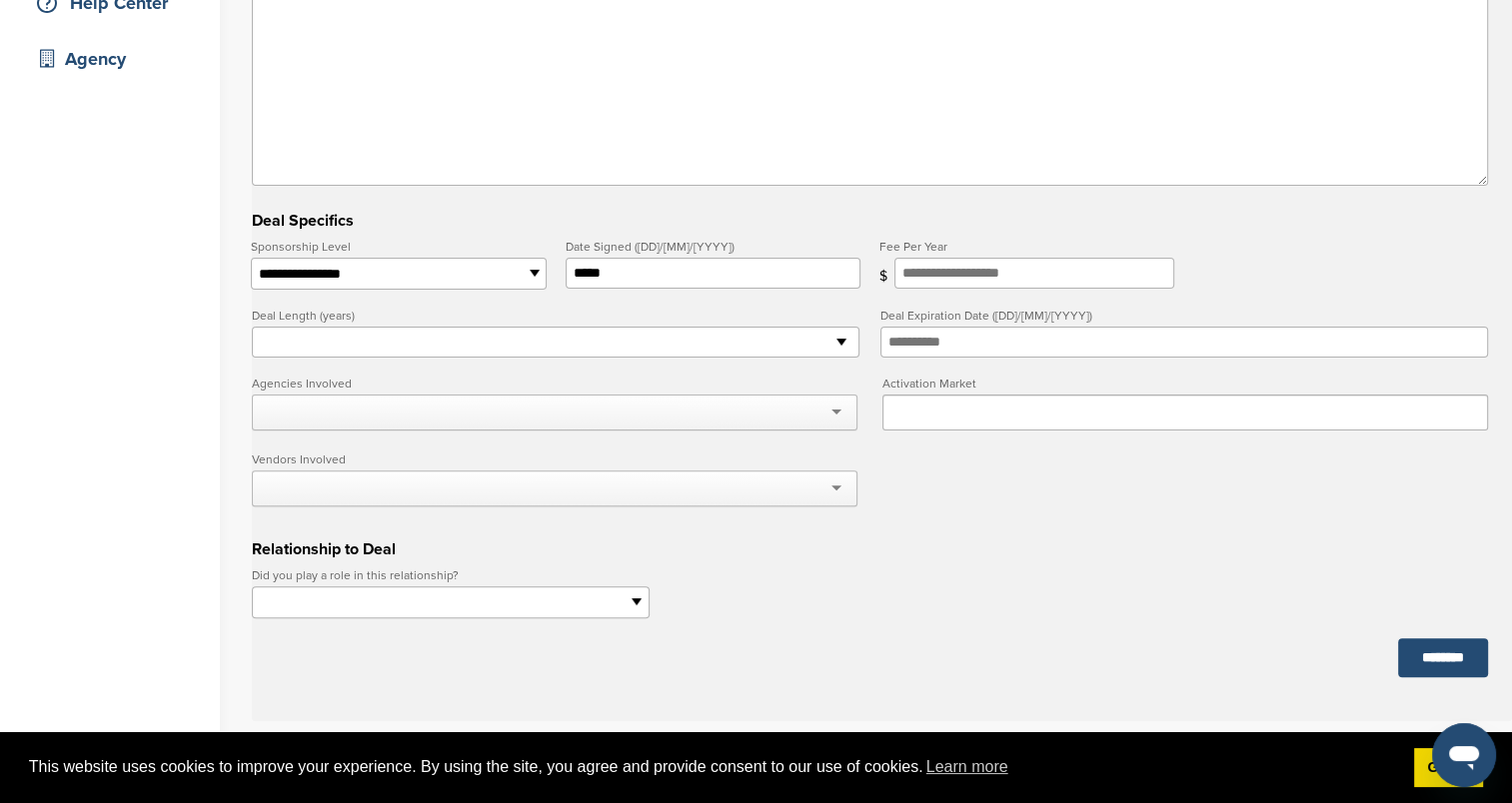 type on "**********" 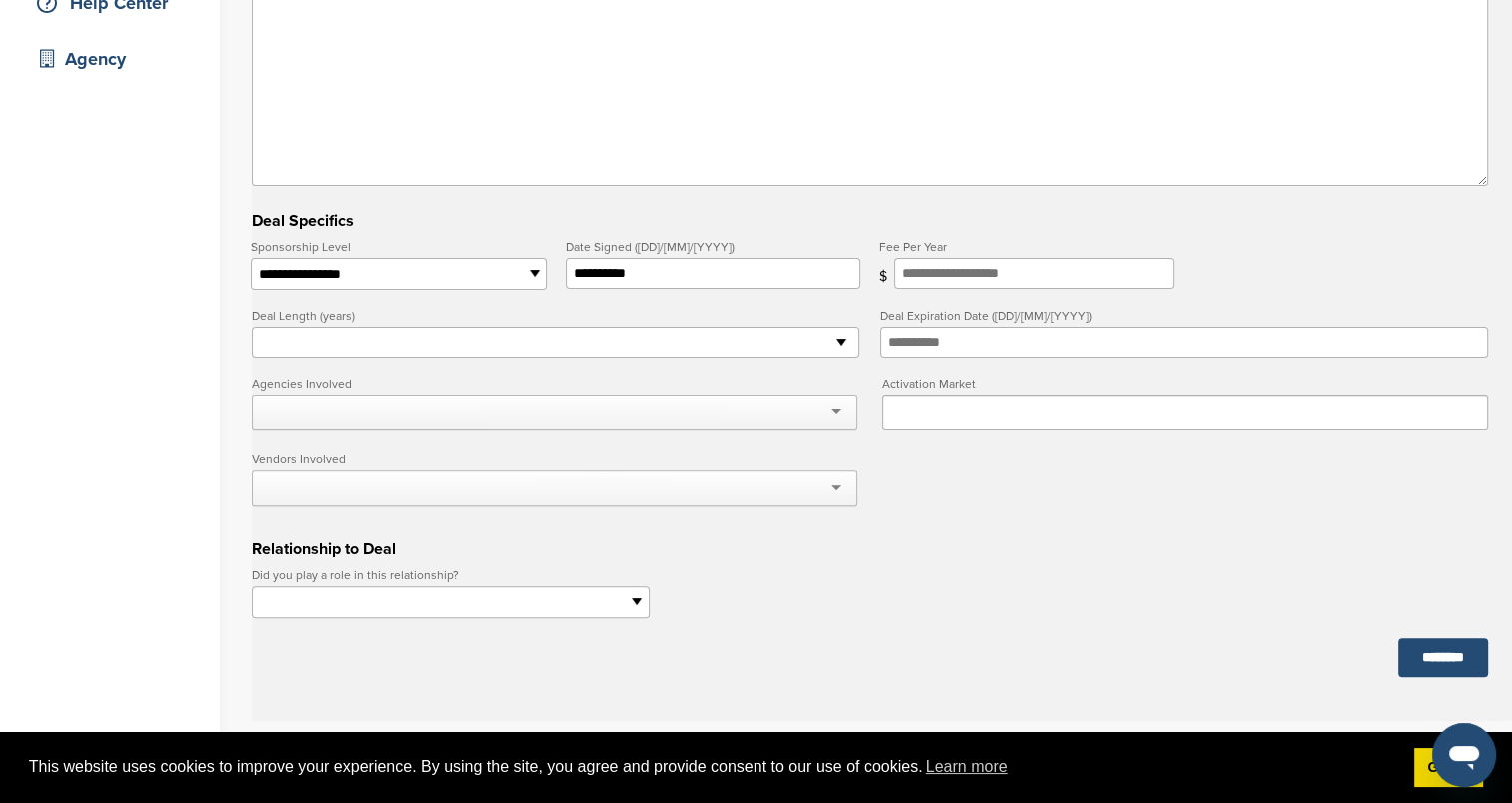 click on "*
*
*
*
*
*
*
*
*
**
**
**
**
**
**
**
**
**
**
**
**
**
**
**
**
**
**
**
**
**
**
**
**
**
**
**
**
**
**
**
**
**
**
**
**
**
**
**
**
**
**
**
**
**
**
**
**
**
**
**
**
**
**
**
**
**
**
**
**
**
**
**
**
**
**
**
**
**
**
**
**
**
**
**
**
**
**
**
**
**
**
**
**
**
**
**
**
**
**
***" at bounding box center [556, 343] 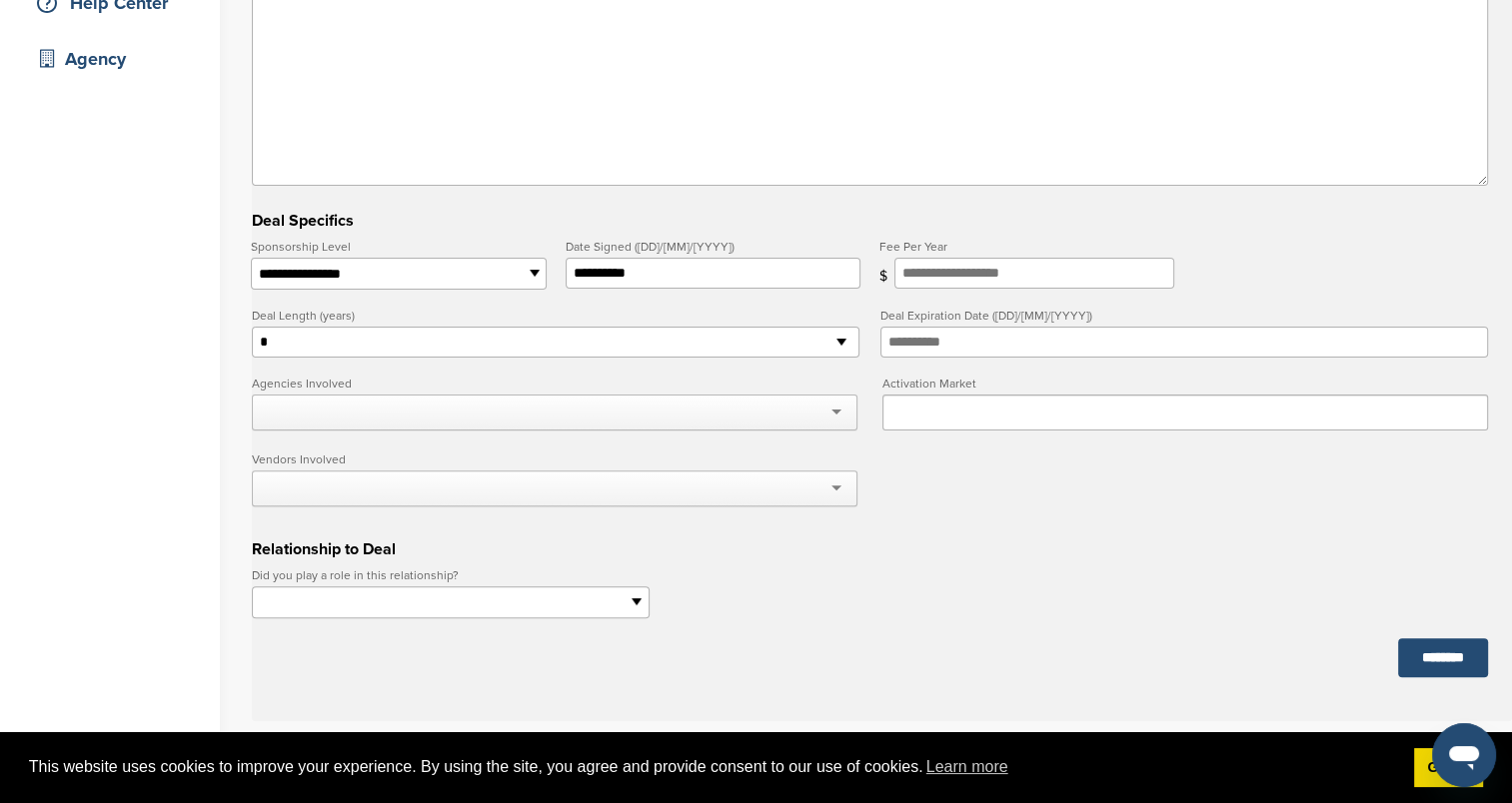 click on "*
*
*
*
*
*
*
*
*
**
**
**
**
**
**
**
**
**
**
**
**
**
**
**
**
**
**
**
**
**
**
**
**
**
**
**
**
**
**
**
**
**
**
**
**
**
**
**
**
**
**
**
**
**
**
**
**
**
**
**
**
**
**
**
**
**
**
**
**
**
**
**
**
**
**
**
**
**
**
**
**
**
**
**
**
**
**
**
**
**
**
**
**
**
**
**
**
**
**
***" at bounding box center [556, 343] 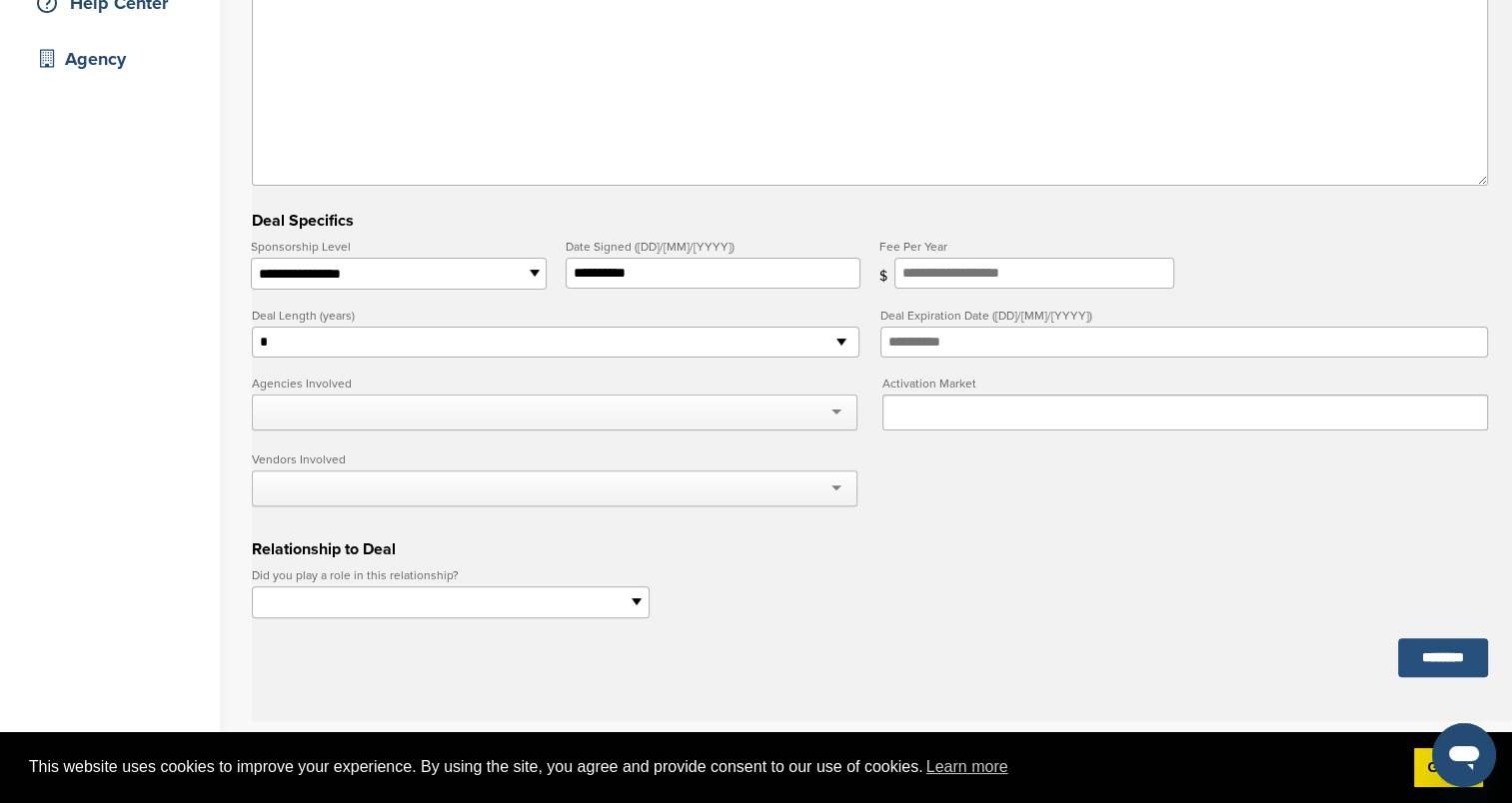 click on "********" at bounding box center [1443, 657] 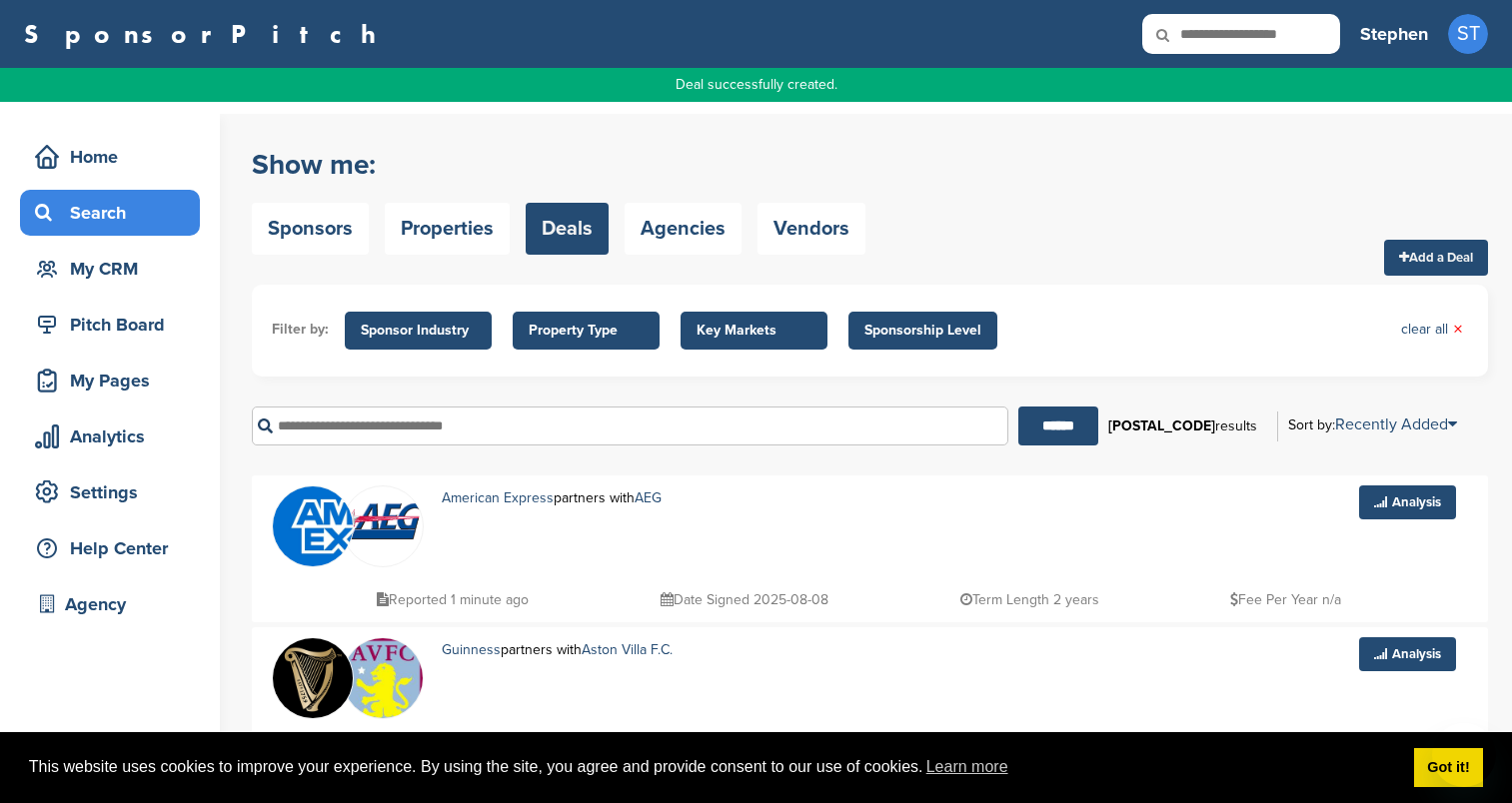 scroll, scrollTop: 0, scrollLeft: 0, axis: both 